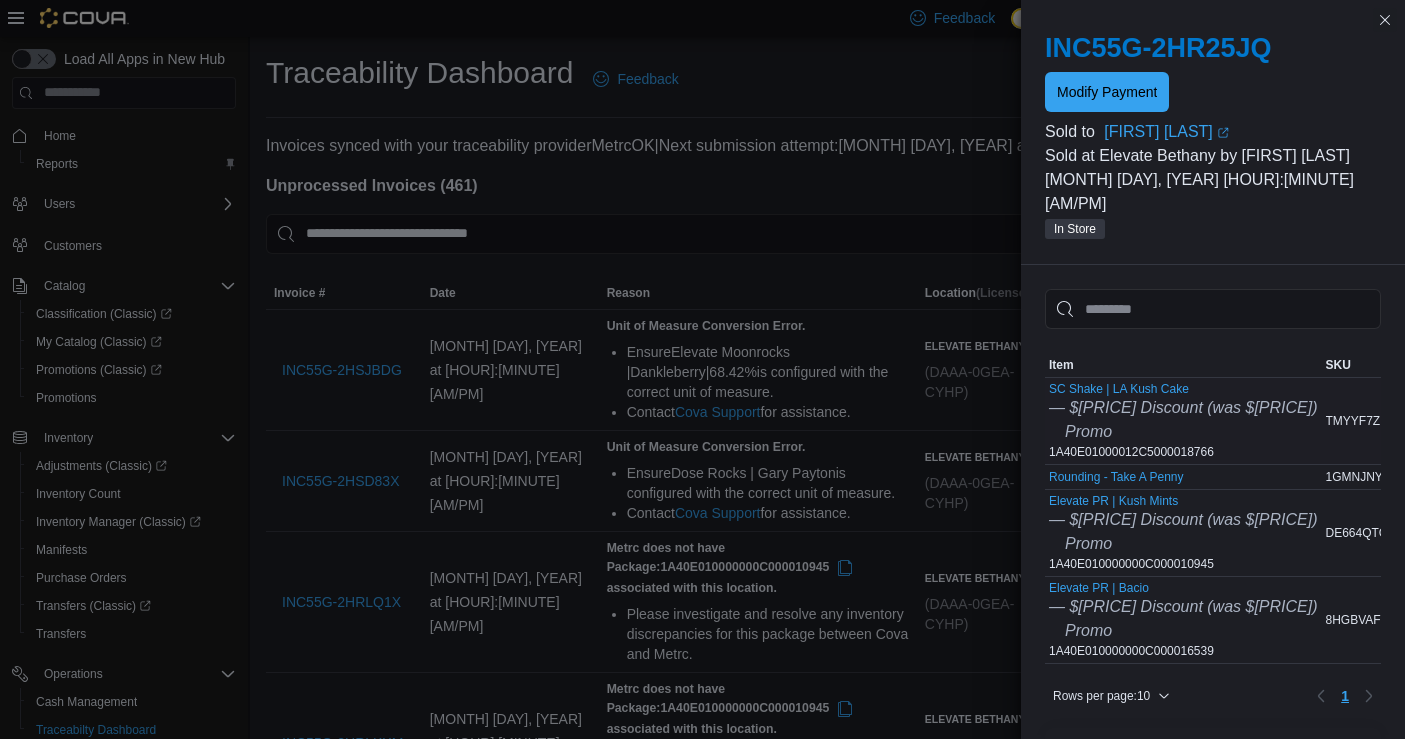 scroll, scrollTop: 1406, scrollLeft: 0, axis: vertical 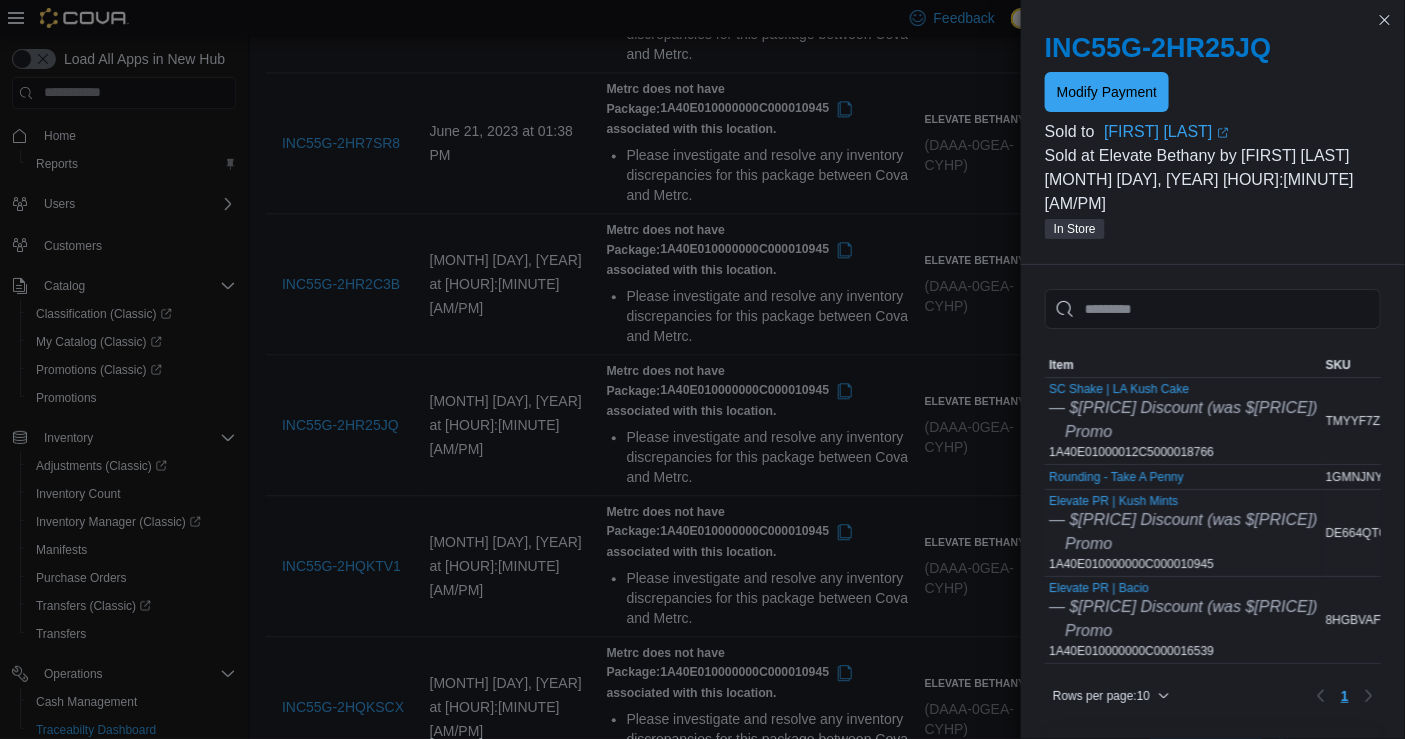 click on "Elevate PR | Kush Mints — $[PRICE] Discount
(was $[PRICE]) Promo 1A40E010000000C000010945" at bounding box center [1183, 533] 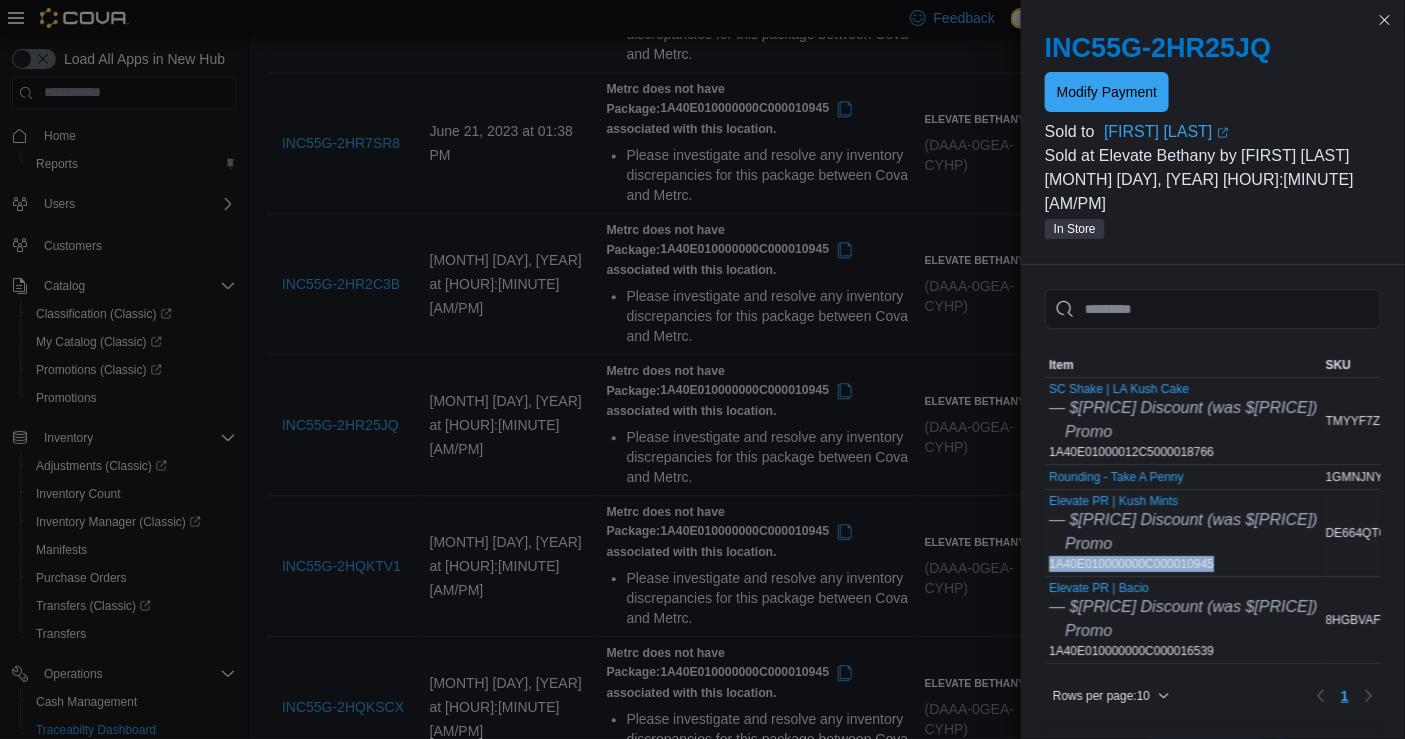 click on "Elevate PR | Kush Mints — $[PRICE] Discount
(was $[PRICE]) Promo 1A40E010000000C000010945" at bounding box center [1183, 533] 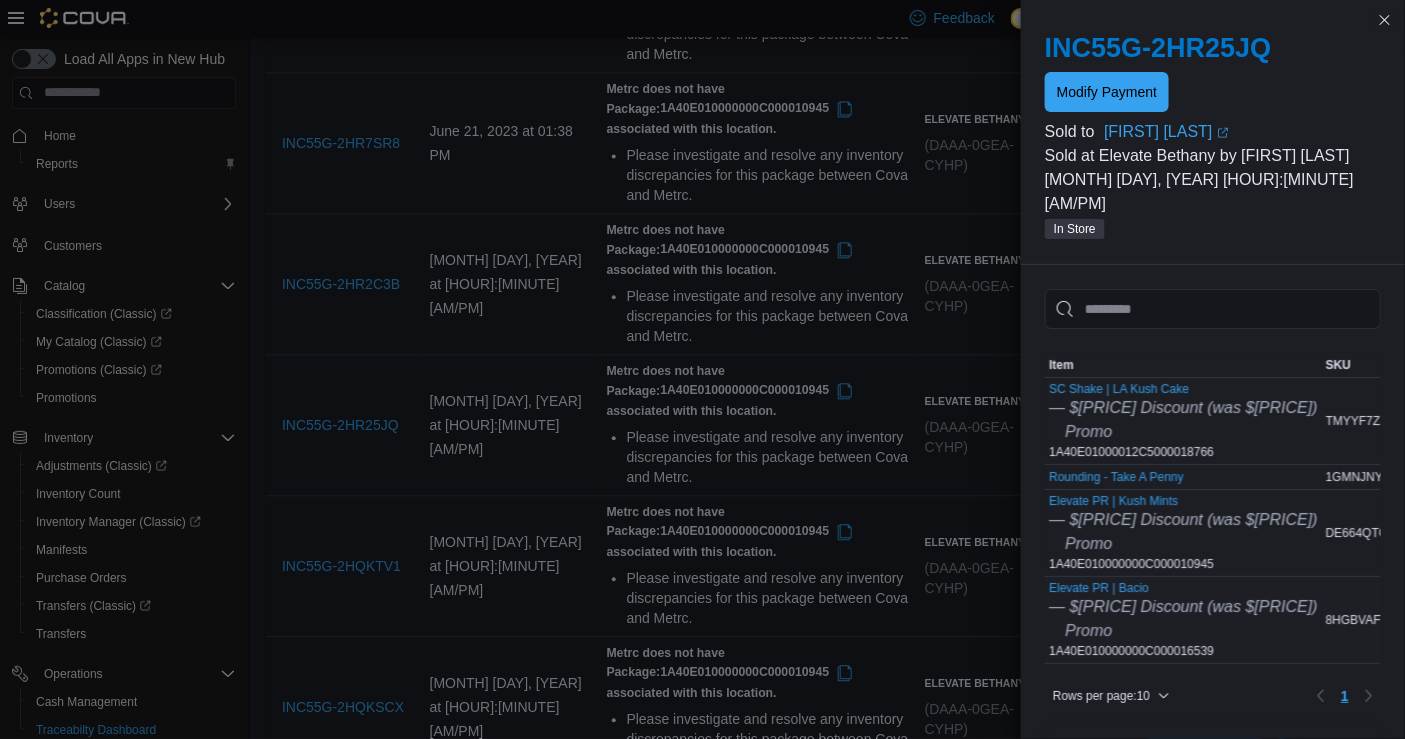 click on "Promo" at bounding box center [1183, 631] 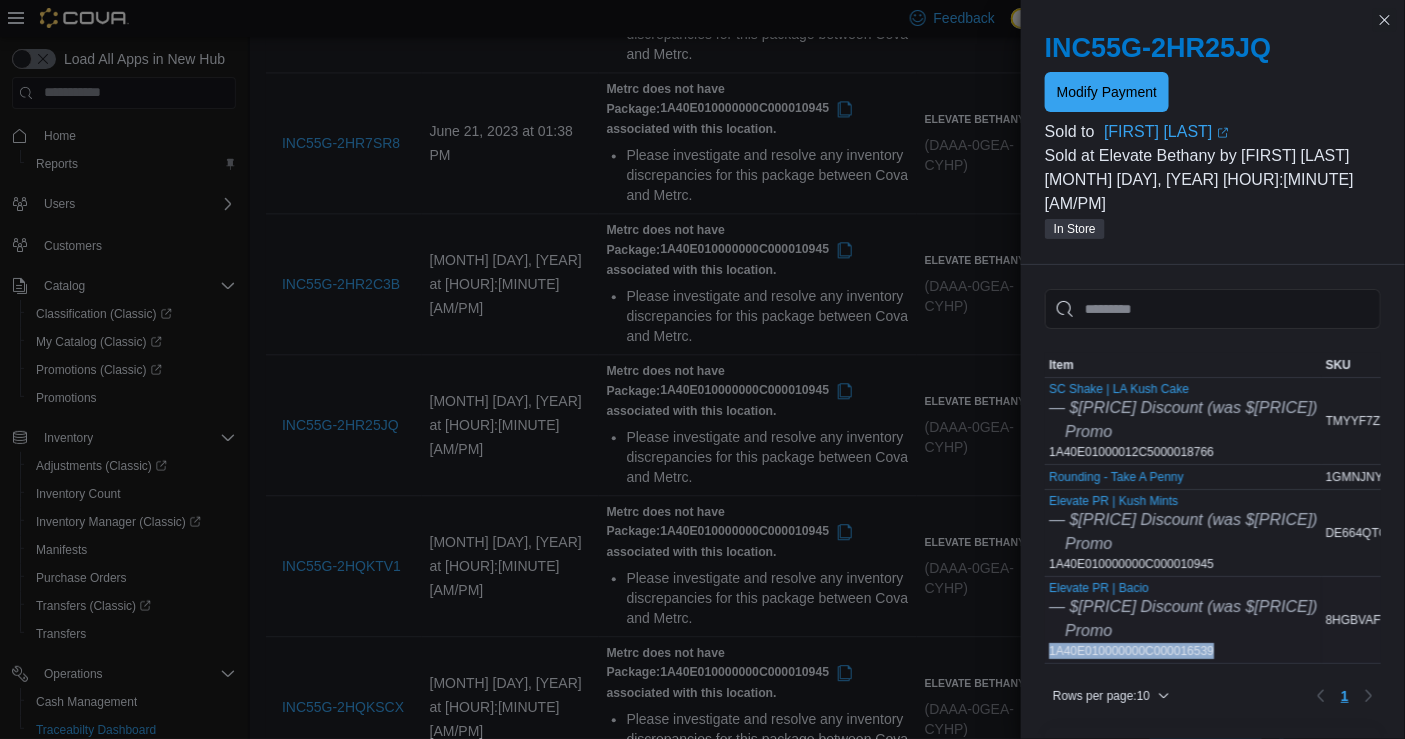 click on "Elevate PR | Bacio — $[PRICE] Discount
(was $[PRICE]) Promo 1A40E010000000C000016539" at bounding box center (1183, 620) 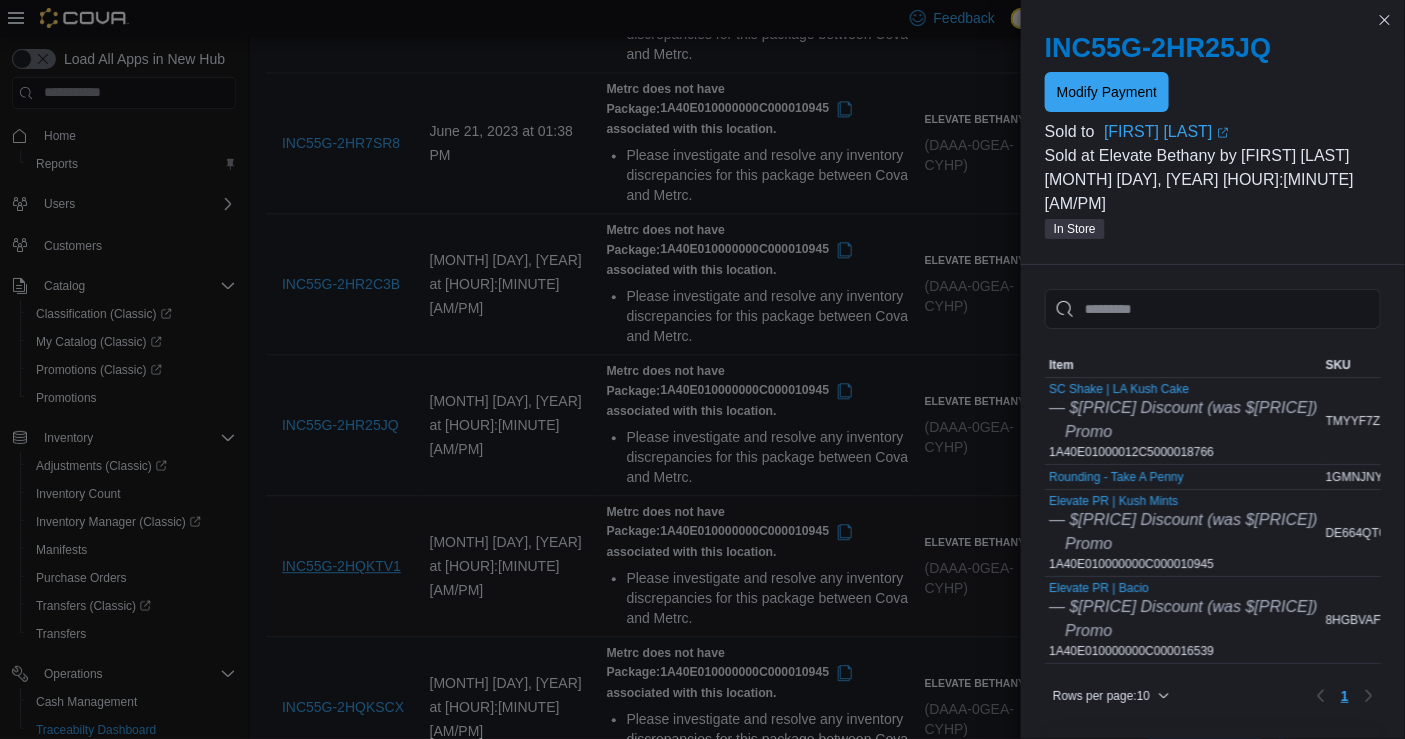 drag, startPoint x: 418, startPoint y: 203, endPoint x: 378, endPoint y: 201, distance: 40.04997 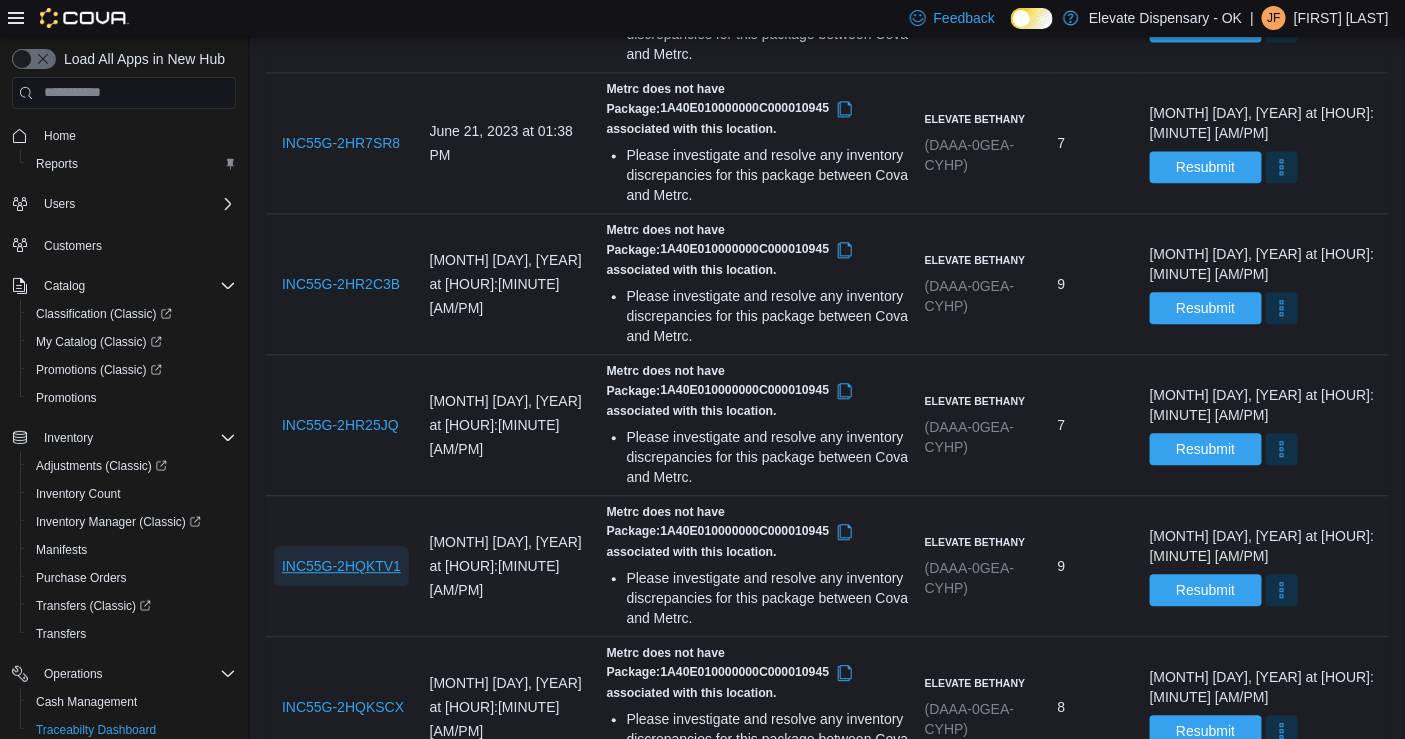 click on "INC55G-2HQKTV1" at bounding box center (341, 566) 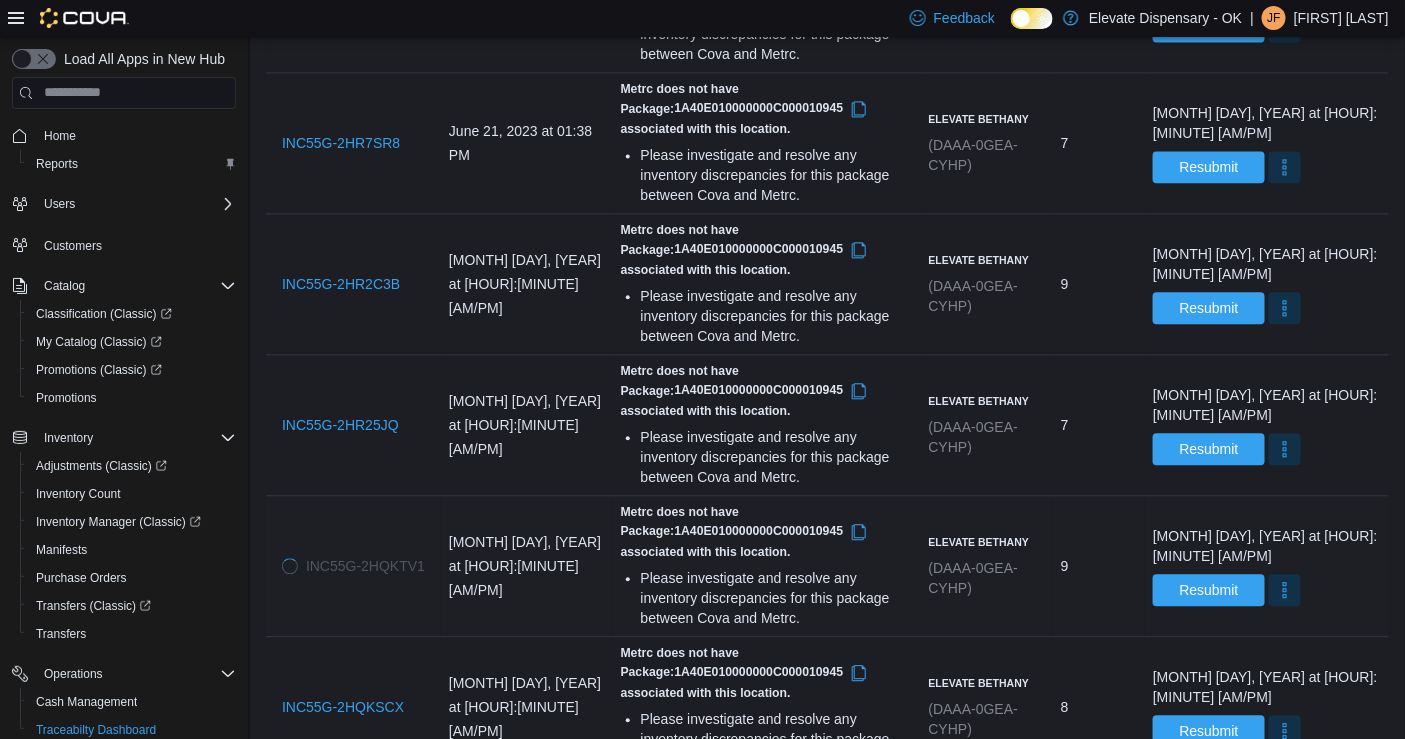 scroll, scrollTop: 1556, scrollLeft: 0, axis: vertical 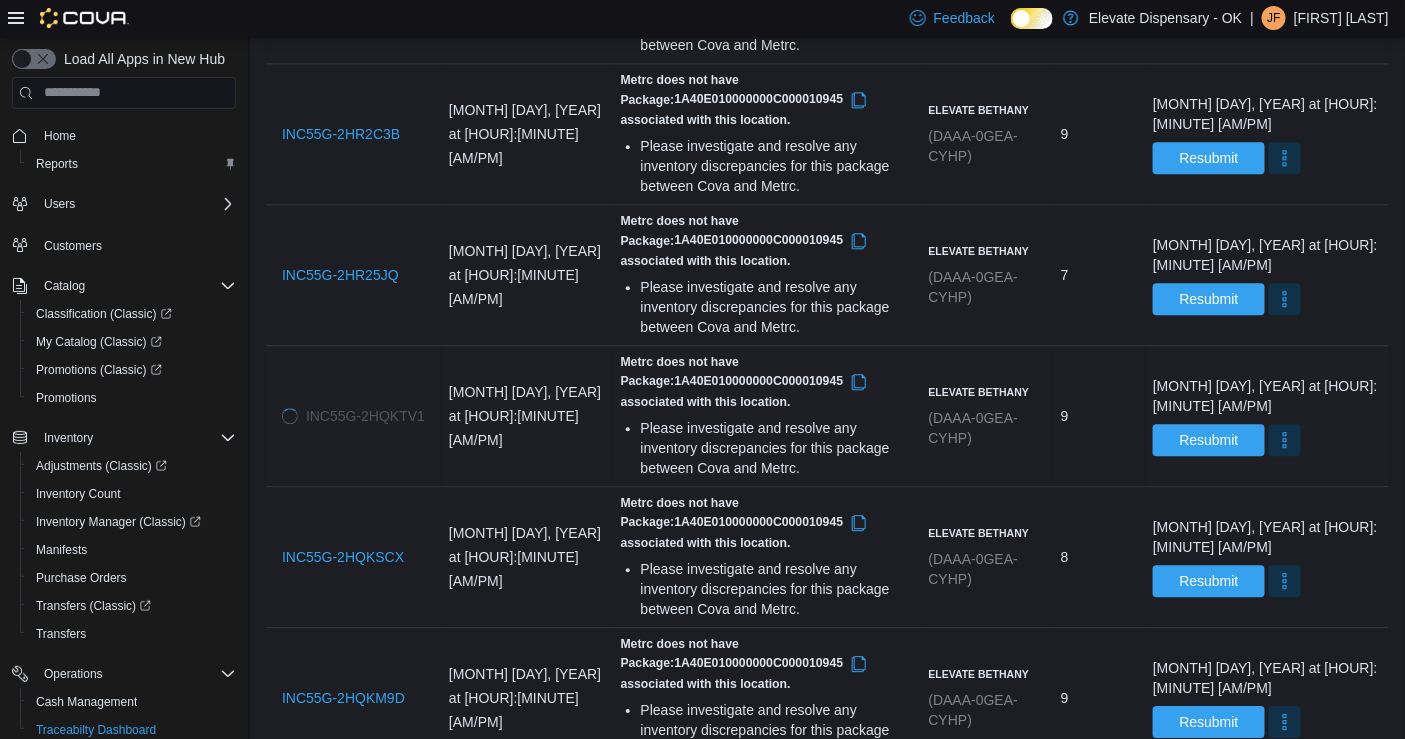 click on "Invoice # INC55G-2HQKTV1" at bounding box center [353, 415] 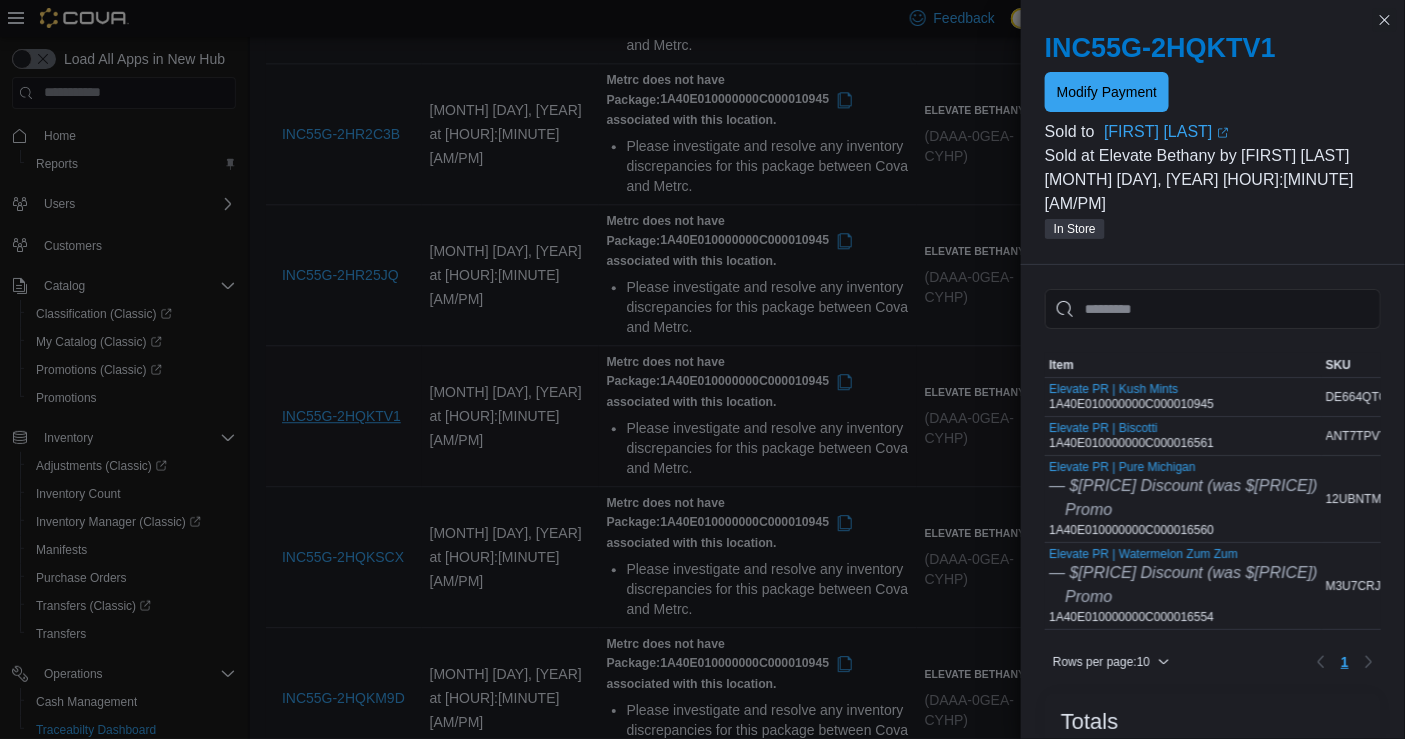 scroll, scrollTop: 1406, scrollLeft: 0, axis: vertical 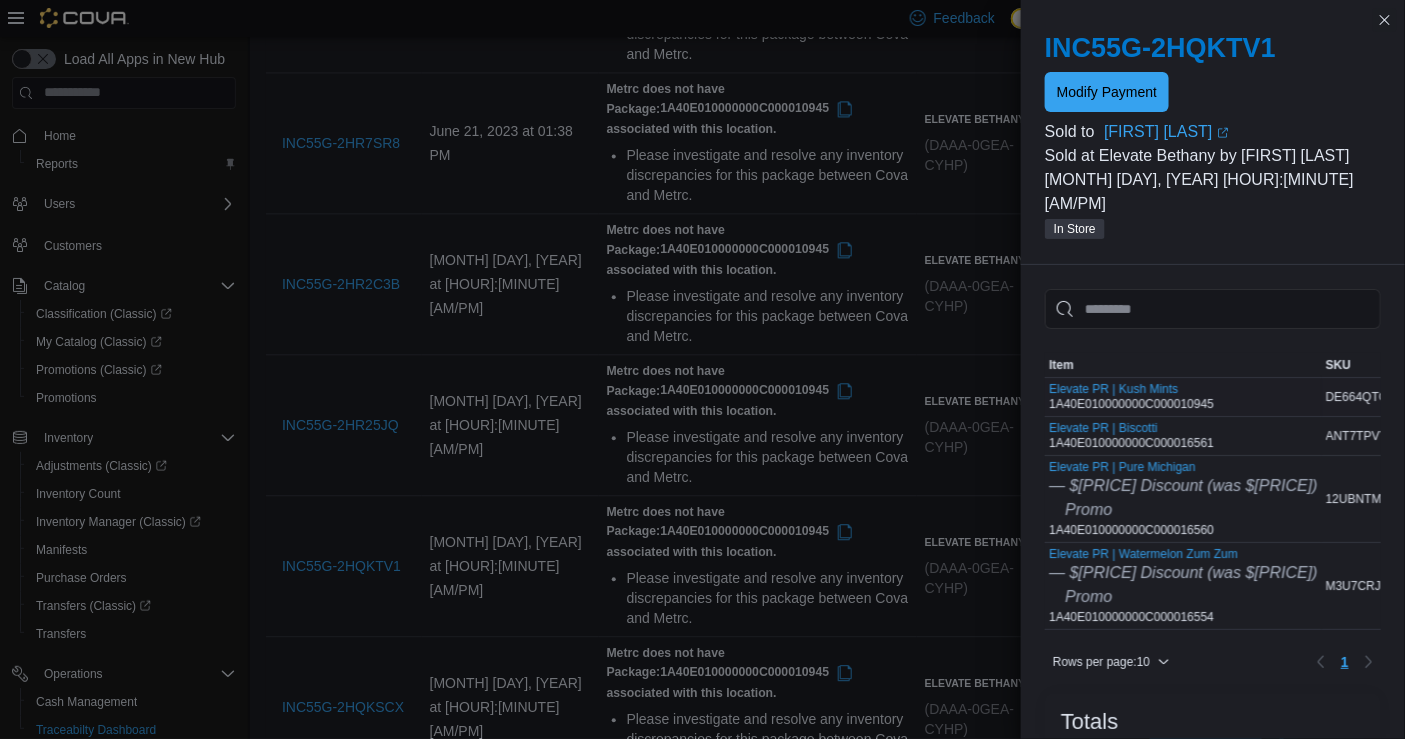 click on "Elevate PR | Kush Mints 1A40E010000000C000010945" at bounding box center [1131, 397] 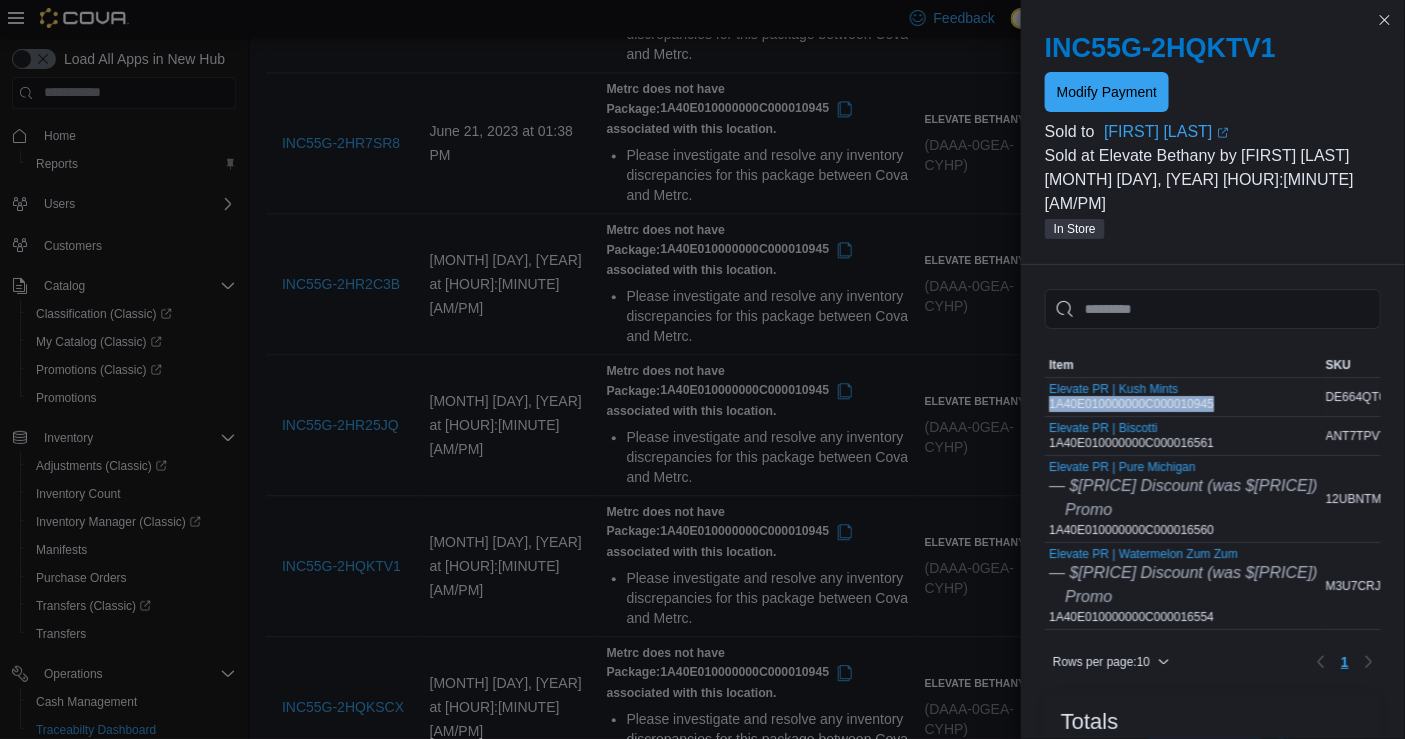 click on "Elevate PR | Kush Mints 1A40E010000000C000010945" at bounding box center [1131, 397] 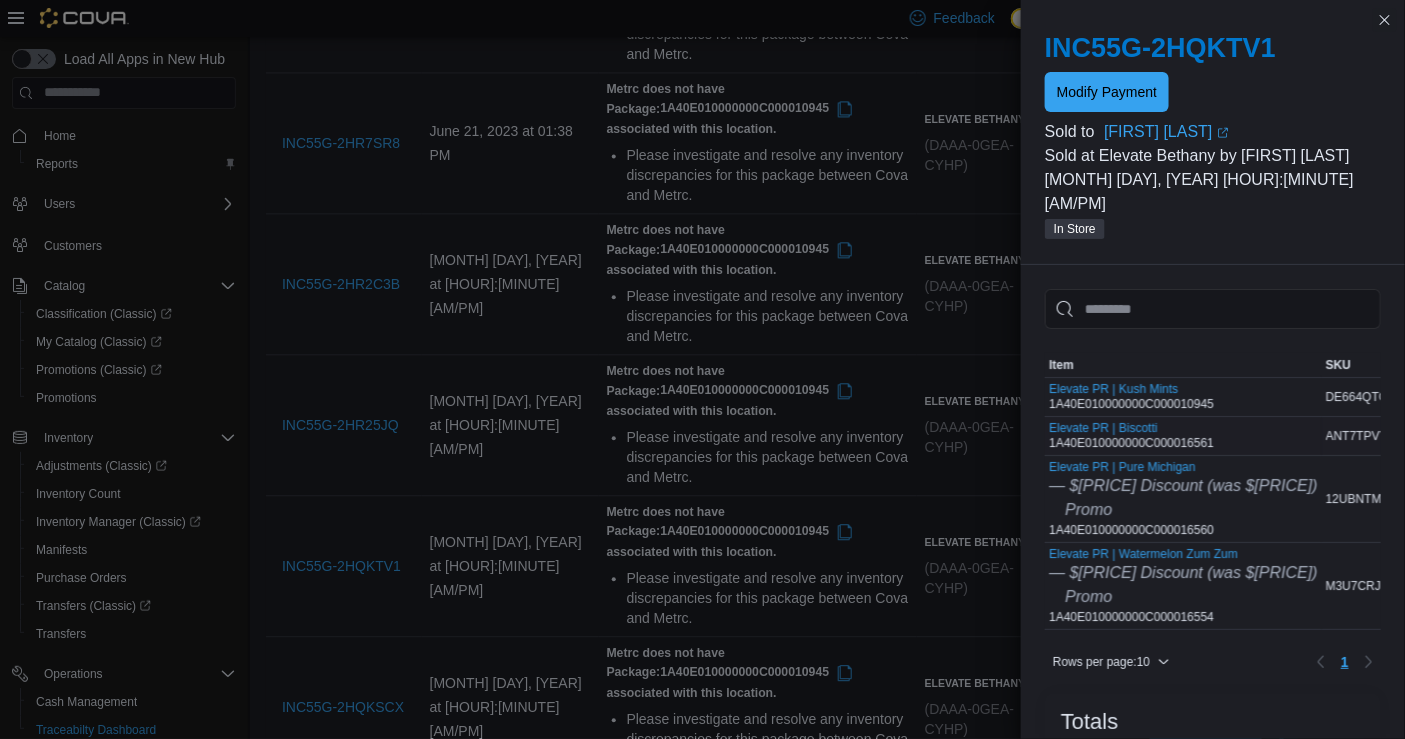 click on "Elevate PR | Biscotti 1A40E010000000C000016561" at bounding box center [1131, 436] 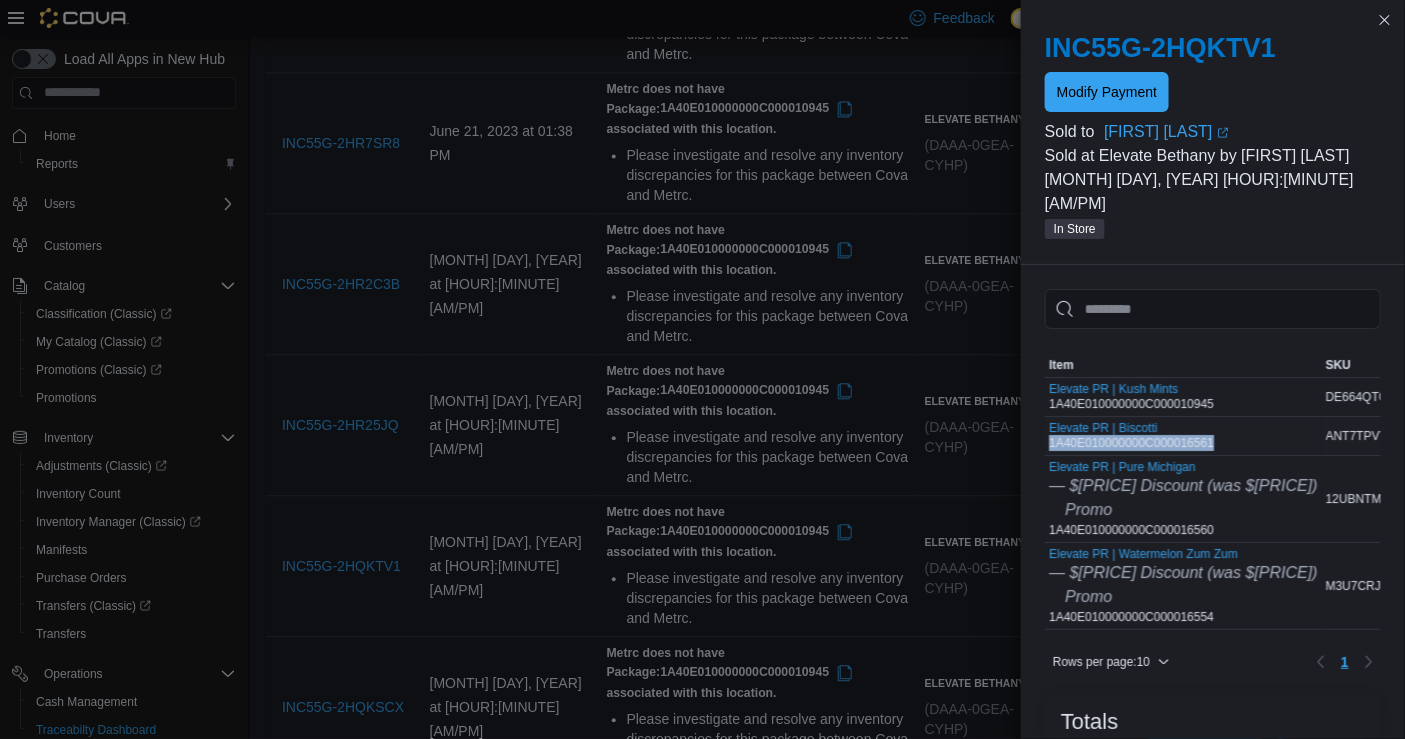 click on "Elevate PR | Biscotti 1A40E010000000C000016561" at bounding box center (1131, 436) 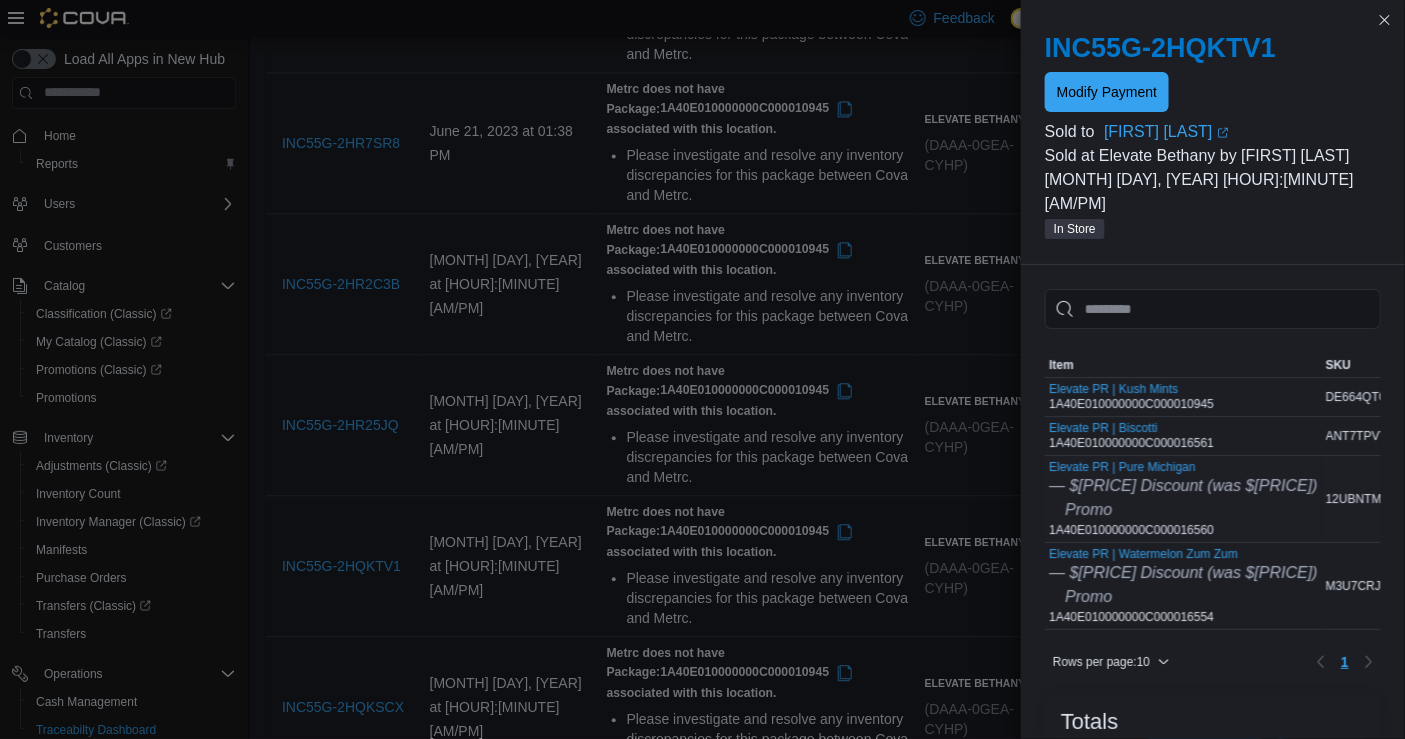 click on "Elevate PR | Pure Michigan — $[PRICE] Discount
(was $[PRICE]) Promo 1A40E010000000C000016560" at bounding box center (1183, 499) 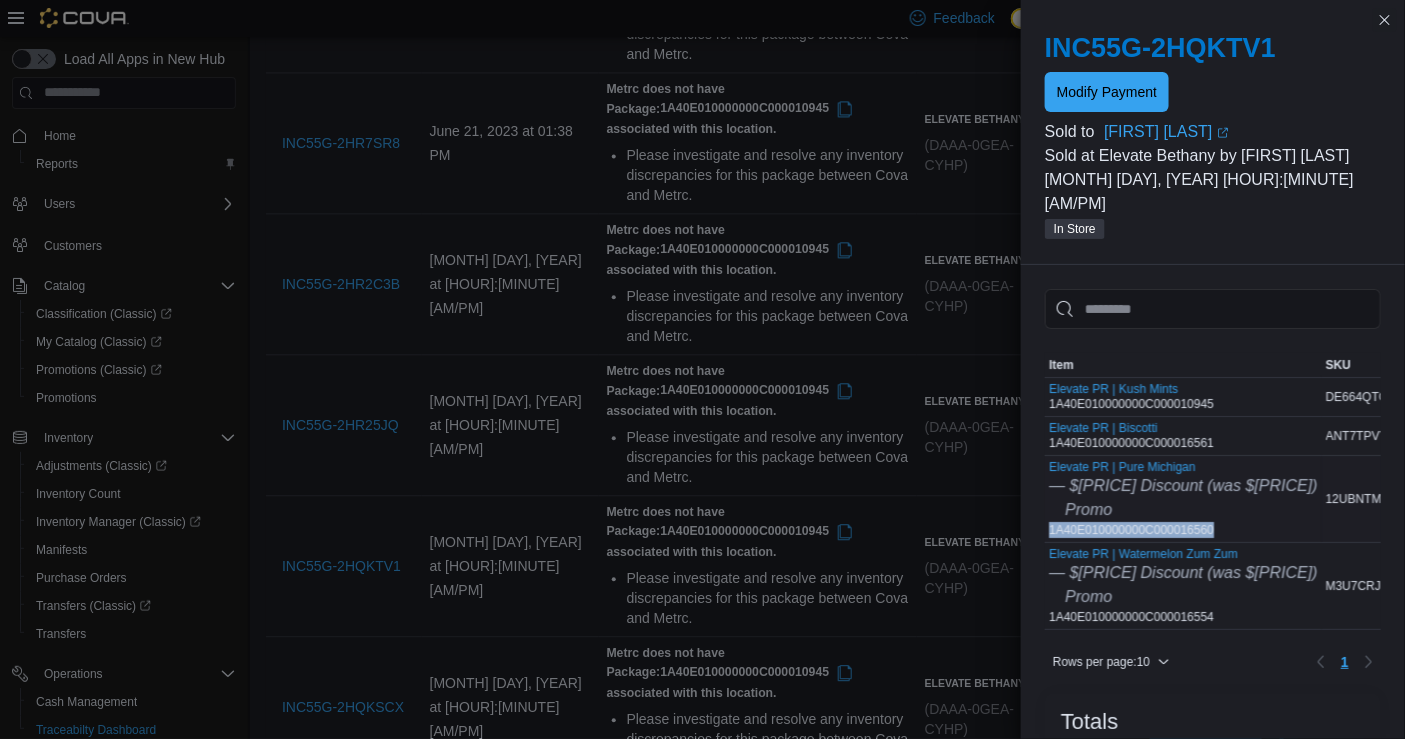 click on "Elevate PR | Pure Michigan — $[PRICE] Discount
(was $[PRICE]) Promo 1A40E010000000C000016560" at bounding box center (1183, 499) 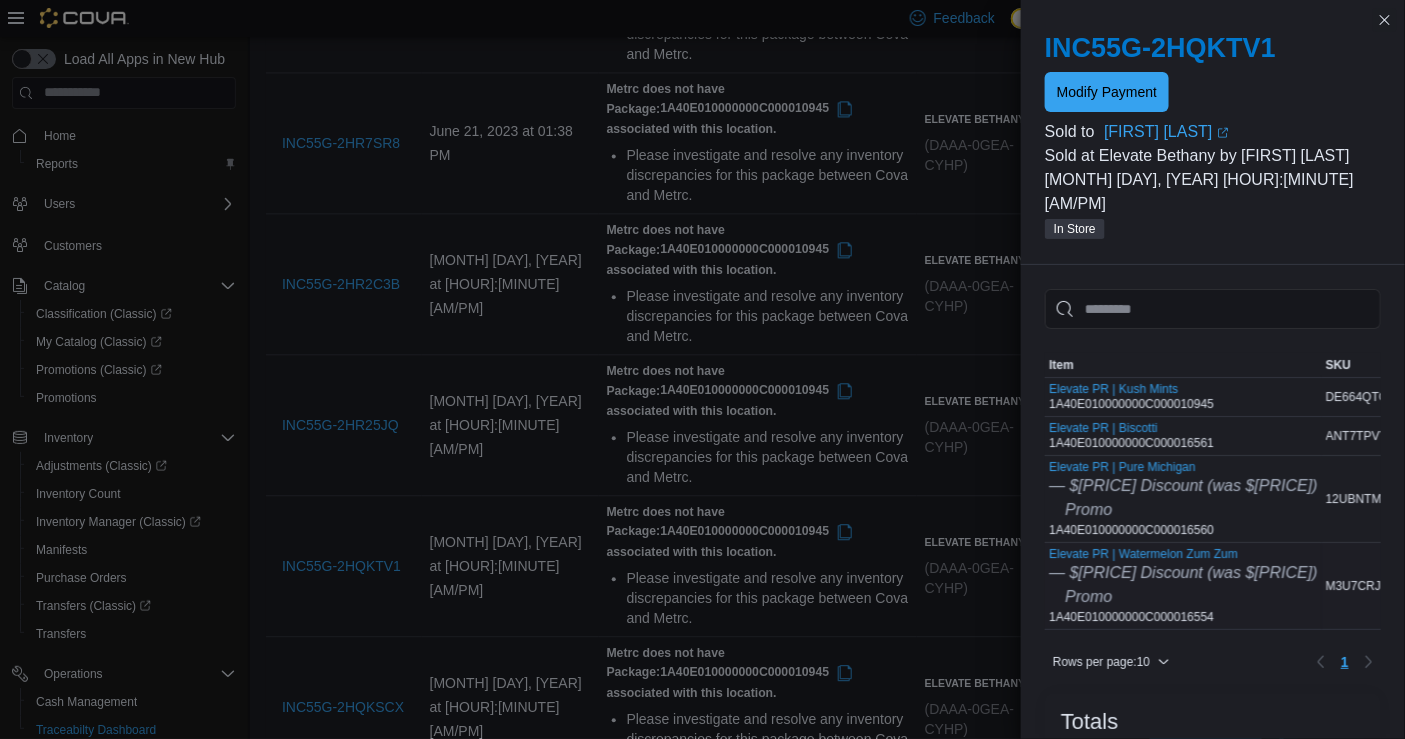 click on "Elevate PR | Watermelon Zum Zum — $[PRICE] Discount
(was $[PRICE]) Promo 1A40E010000000C000016554" at bounding box center [1183, 586] 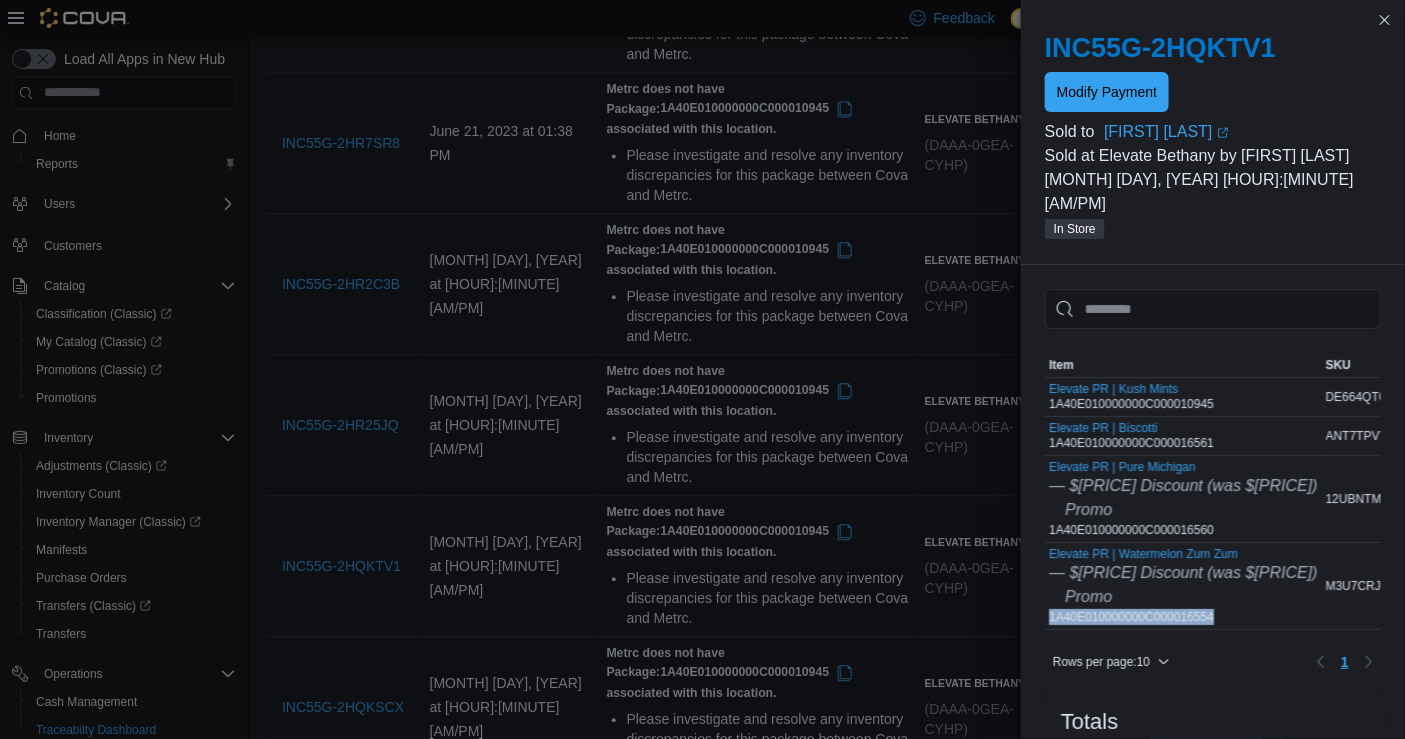 click on "Elevate PR | Watermelon Zum Zum — $[PRICE] Discount
(was $[PRICE]) Promo 1A40E010000000C000016554" at bounding box center (1183, 586) 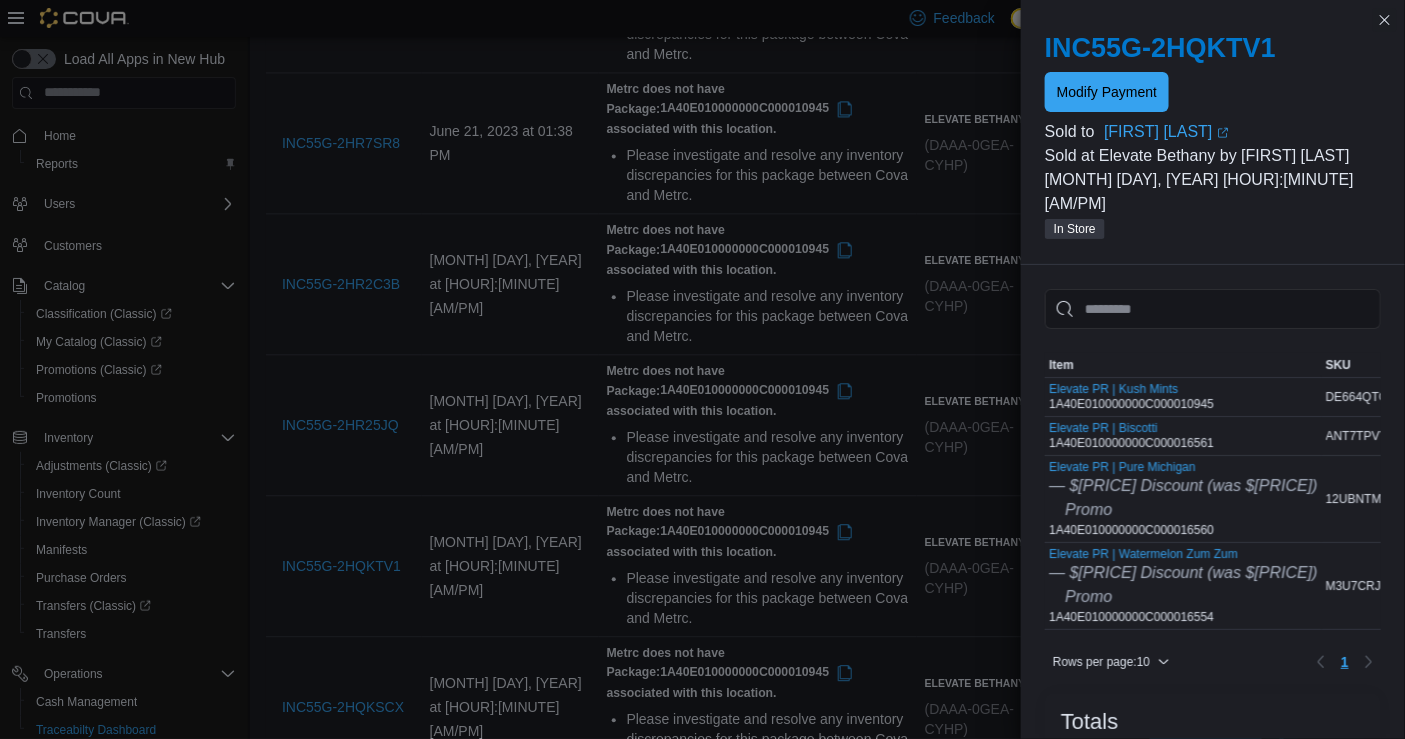 drag, startPoint x: 317, startPoint y: 244, endPoint x: 303, endPoint y: 290, distance: 48.08326 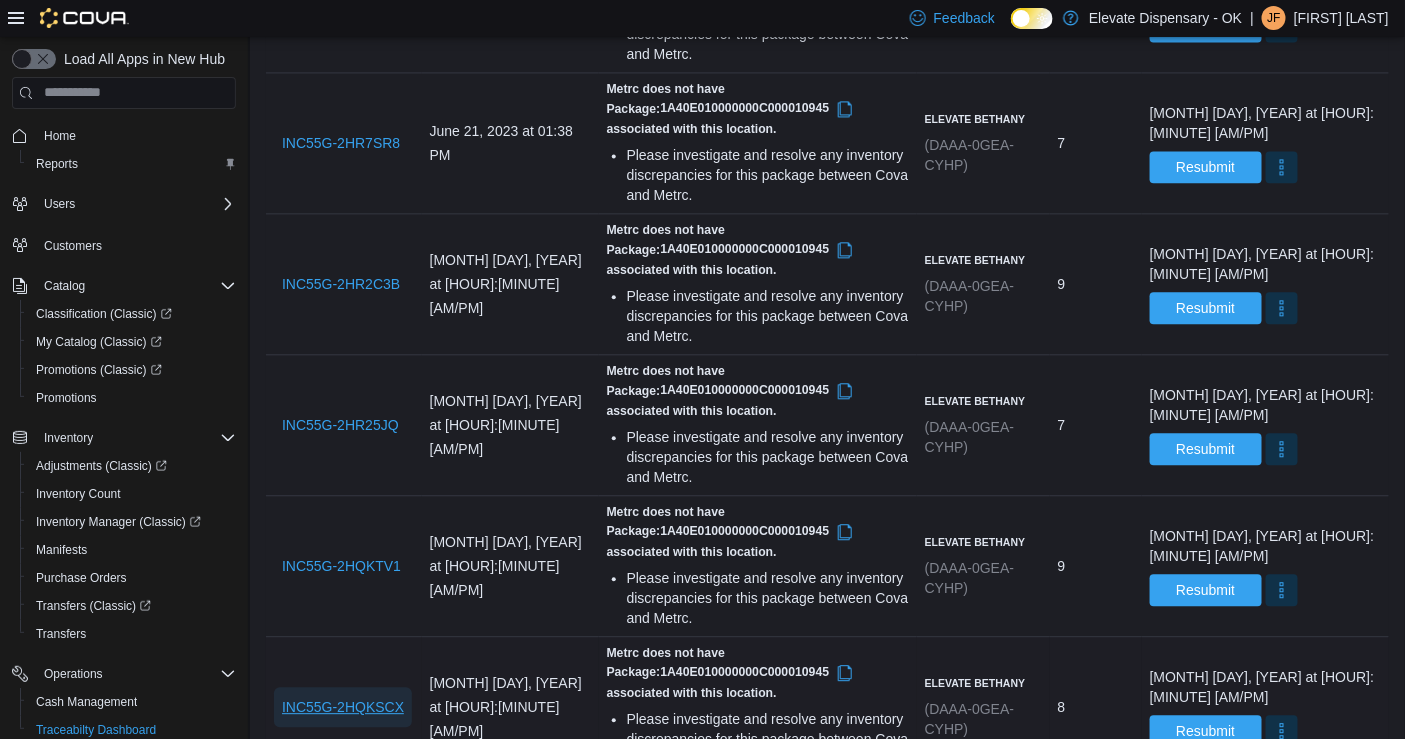 click on "INC55G-2HQKSCX" at bounding box center [343, 707] 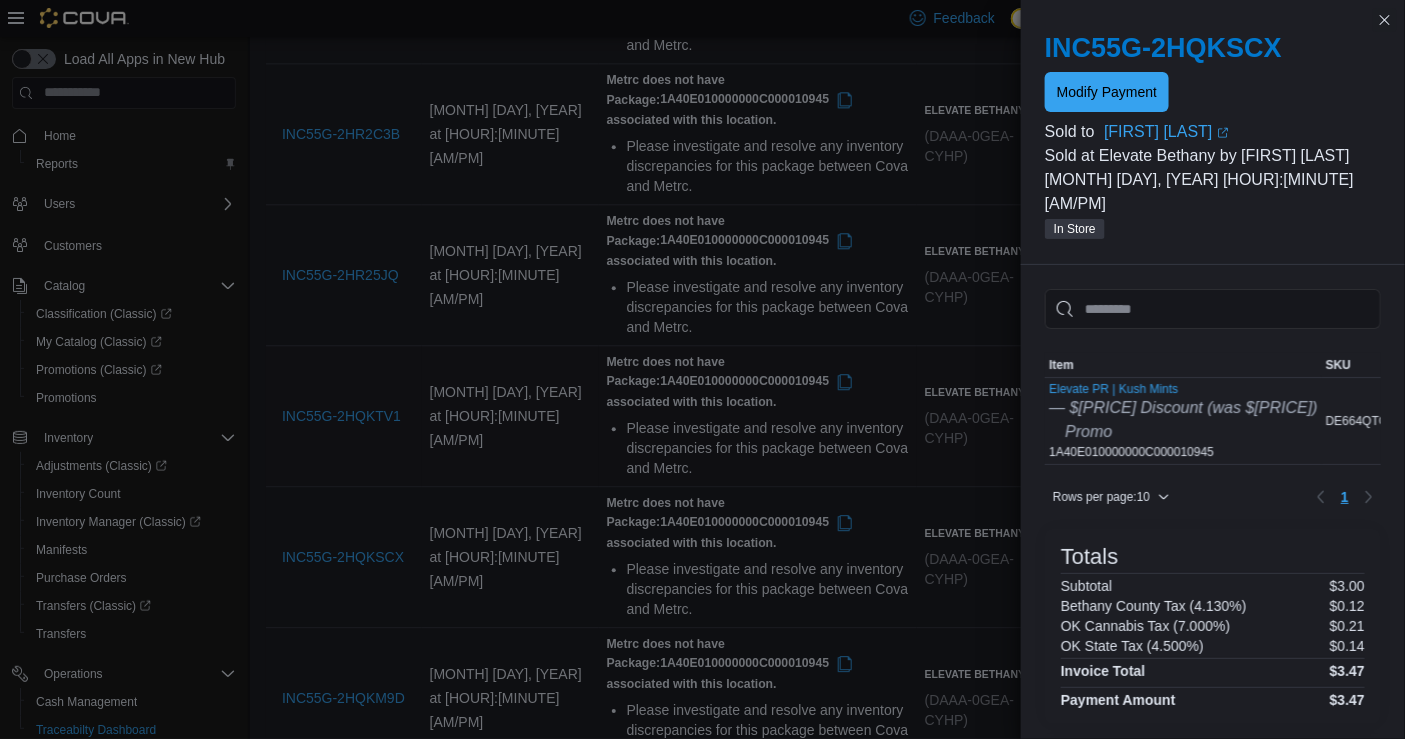 scroll, scrollTop: 1406, scrollLeft: 0, axis: vertical 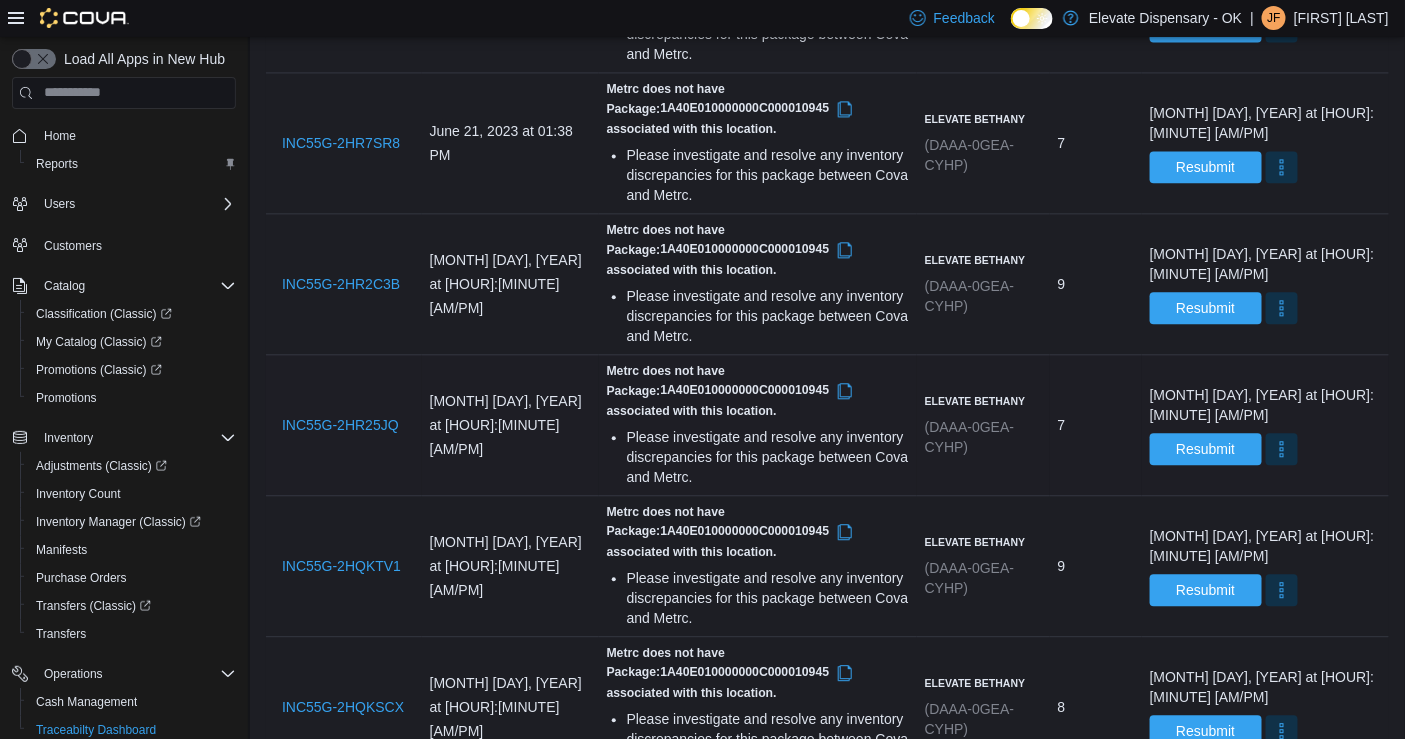 click on "Please investigate and resolve any inventory discrepancies for this package between Cova and Metrc." at bounding box center (768, 457) 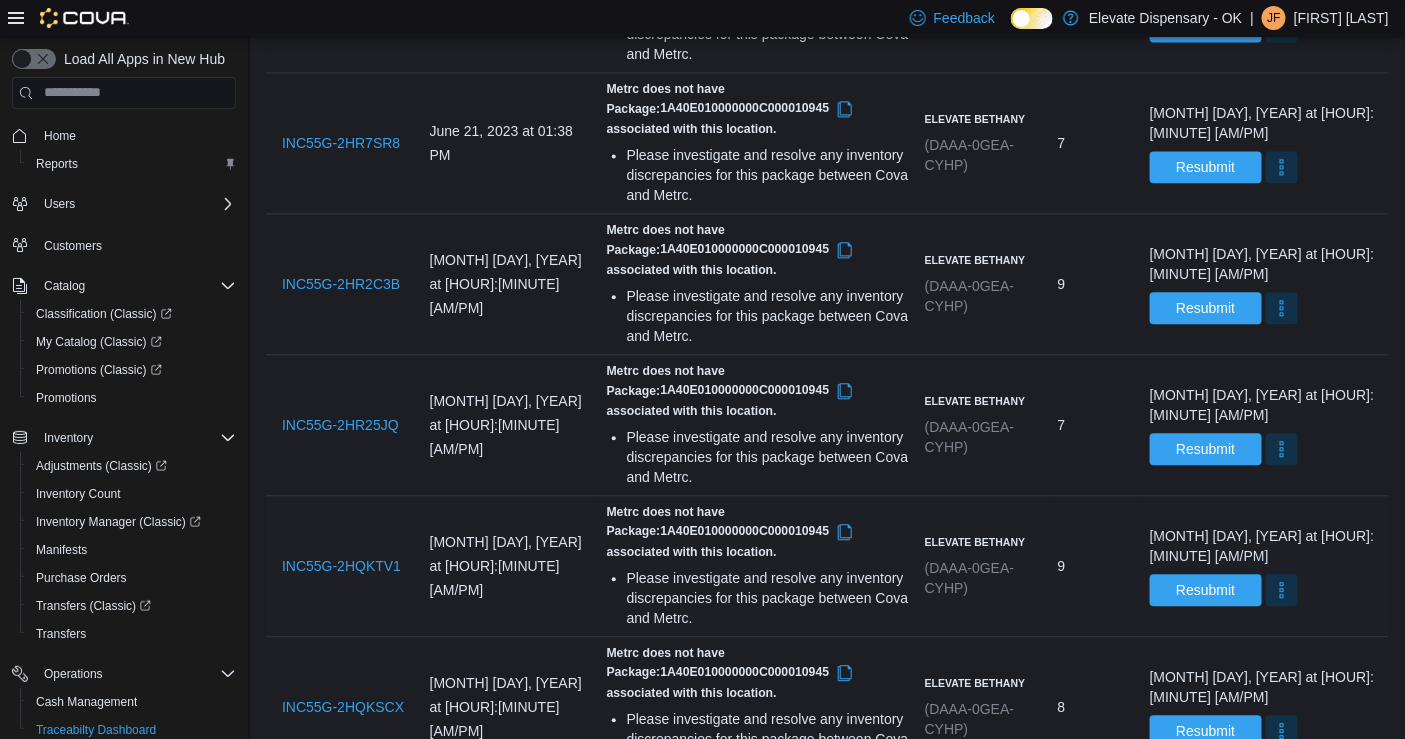 click on "Metrc does not have Package:  1A40E010000000C000010945    associated with this location." at bounding box center (758, 532) 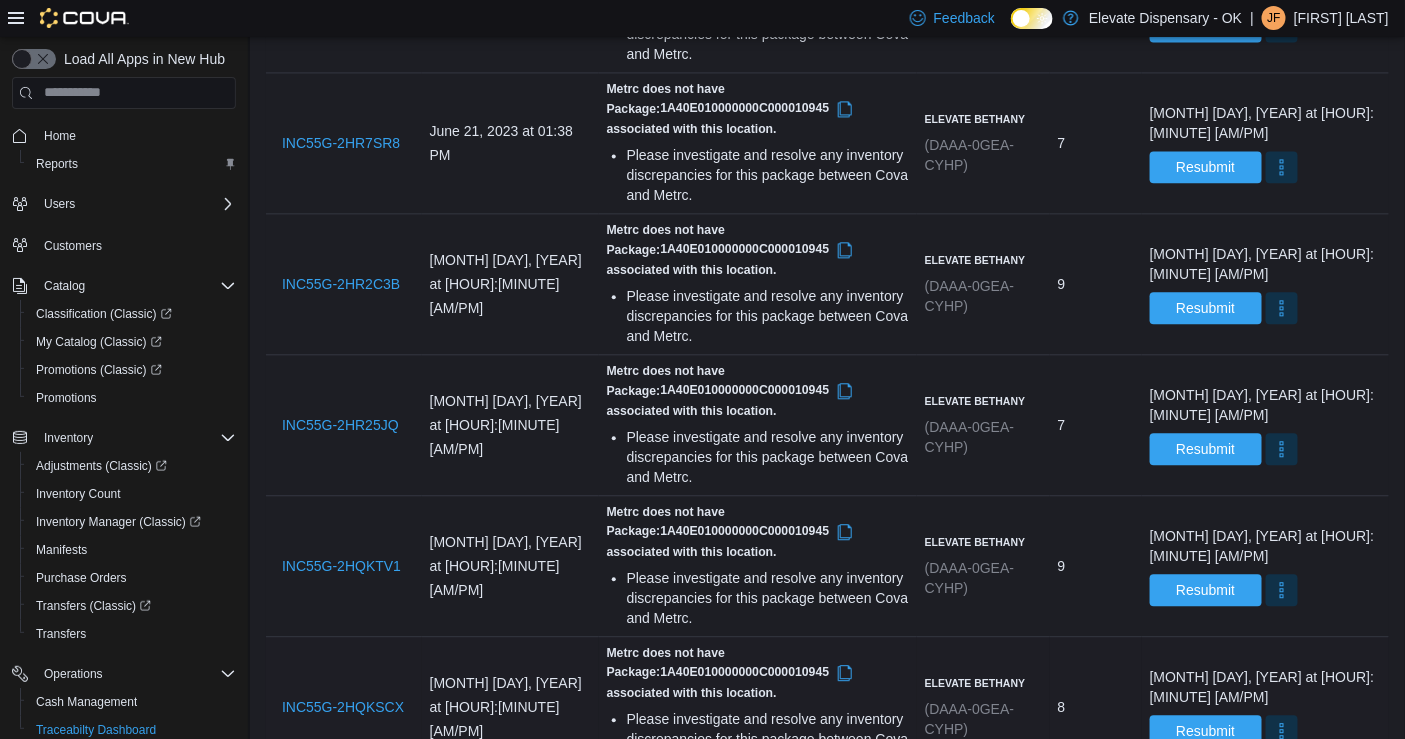 click on "Metrc does not have Package:  1A40E010000000C000010945    associated with this location." at bounding box center (758, 673) 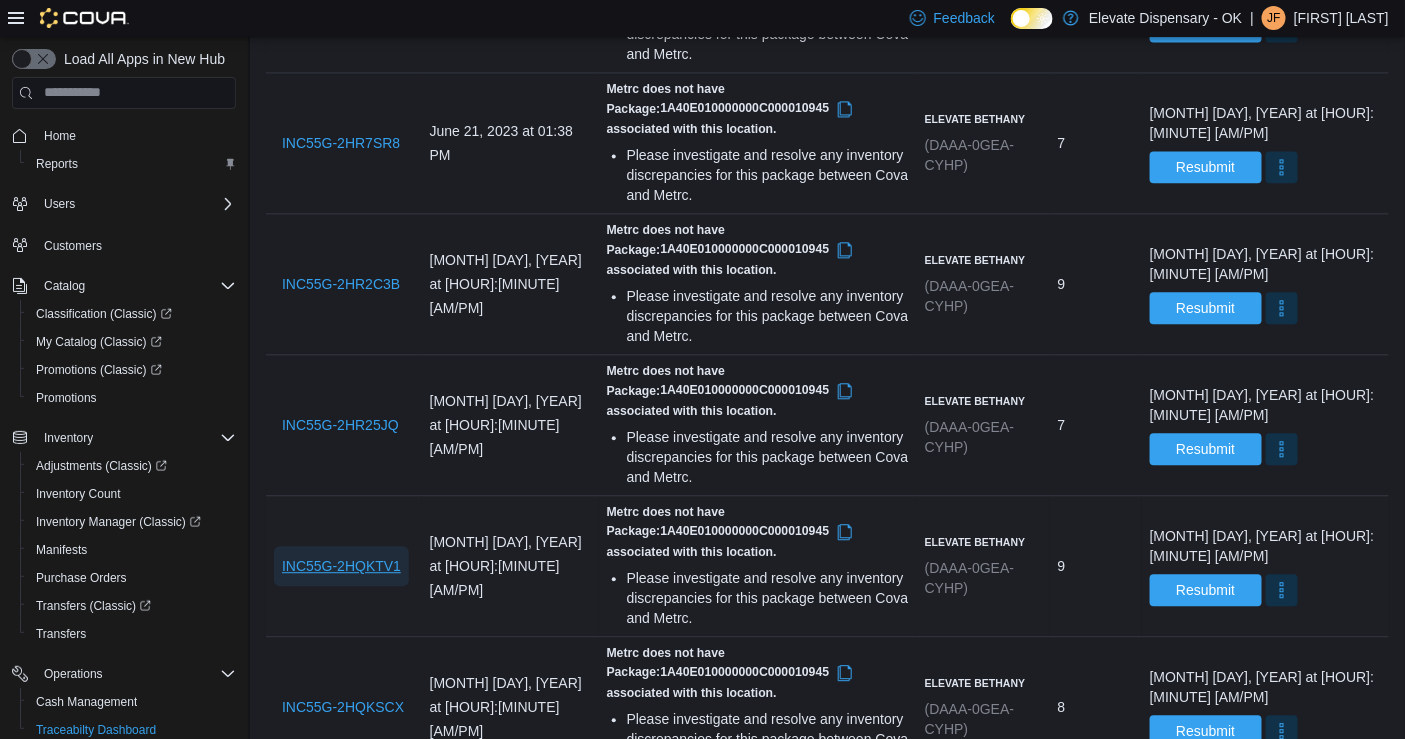 click on "INC55G-2HQKTV1" at bounding box center [341, 566] 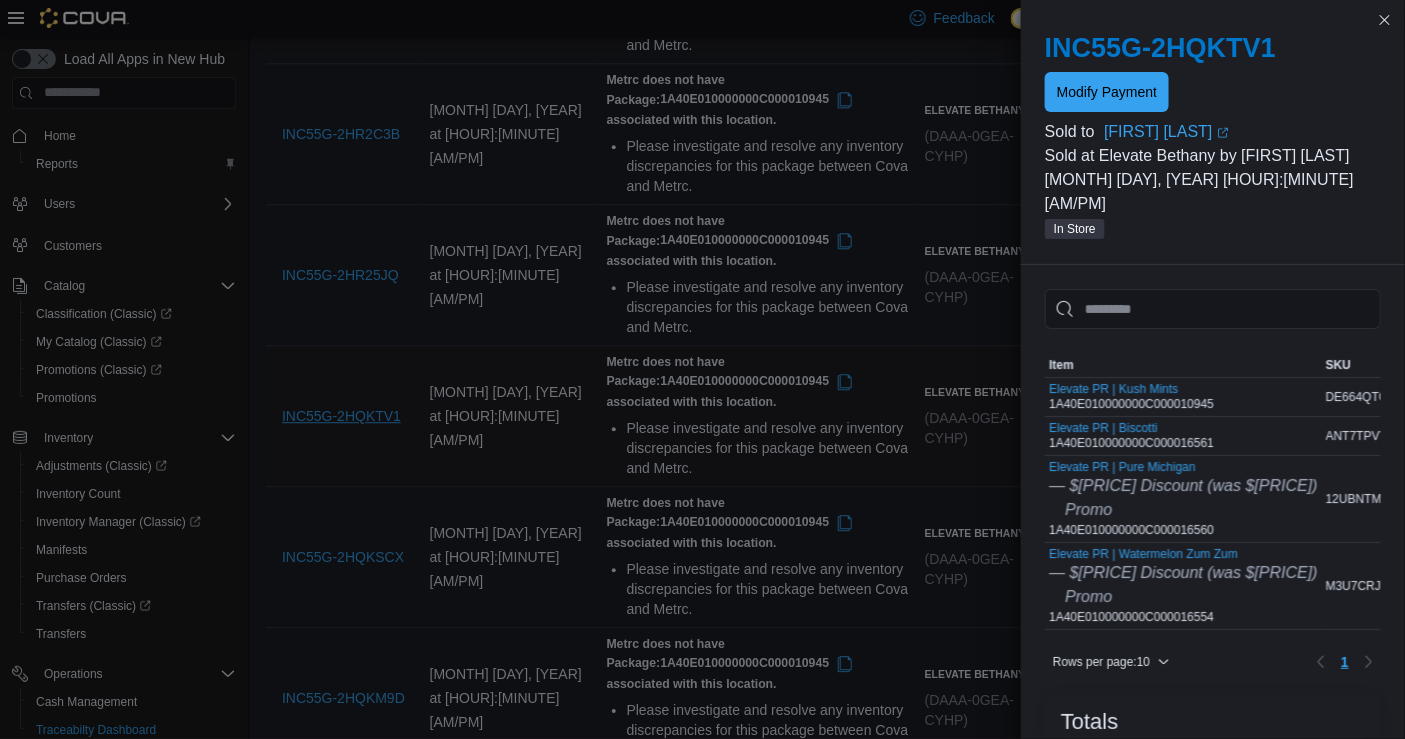 scroll, scrollTop: 1406, scrollLeft: 0, axis: vertical 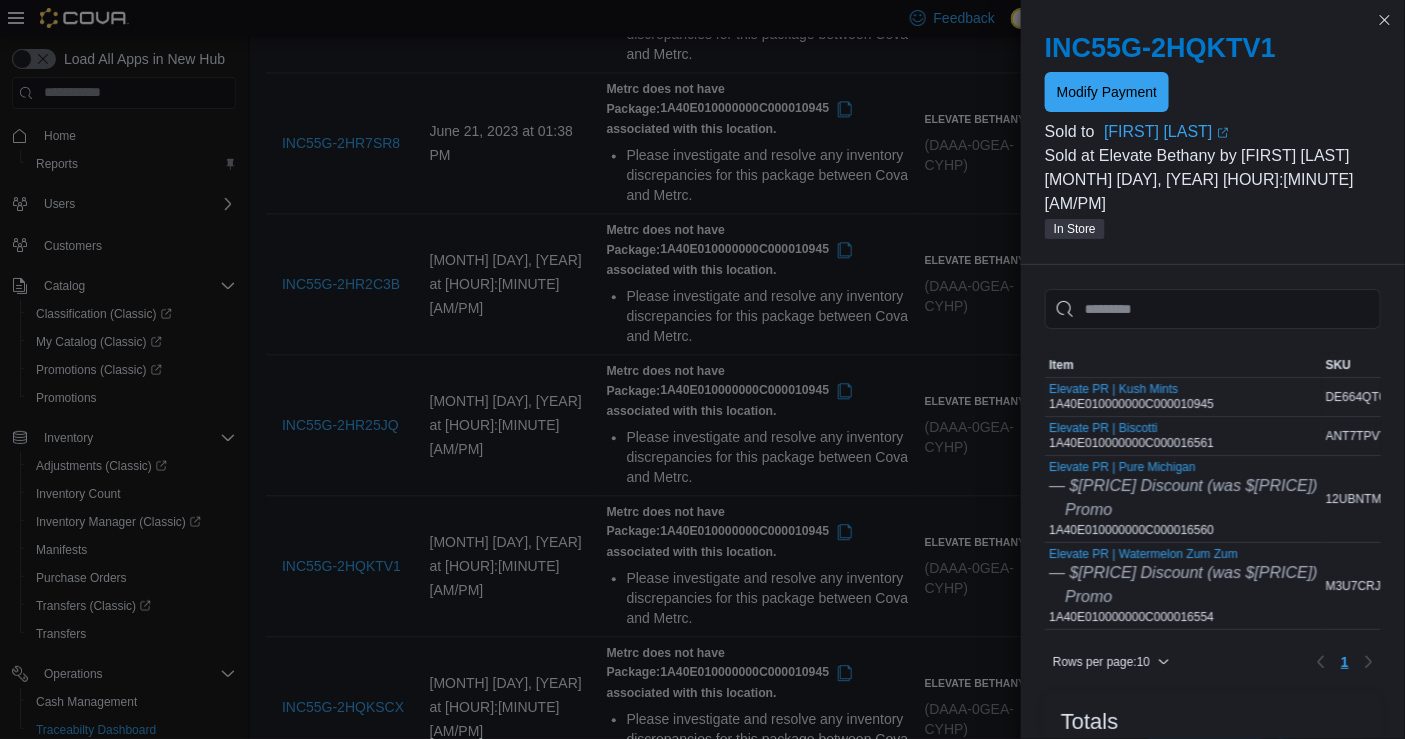 click on "Elevate PR | Kush Mints 1A40E010000000C000010945" at bounding box center (1131, 397) 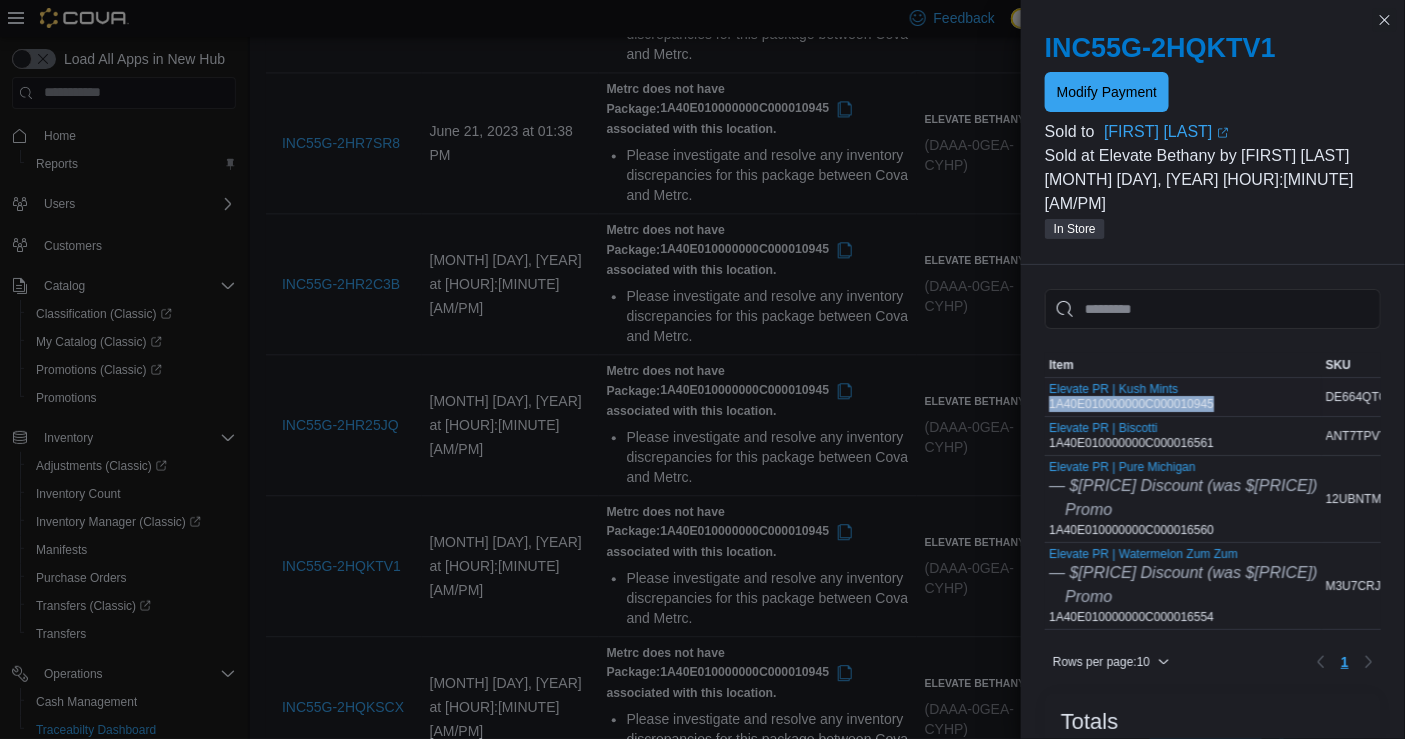 click on "Elevate PR | Kush Mints 1A40E010000000C000010945" at bounding box center (1131, 397) 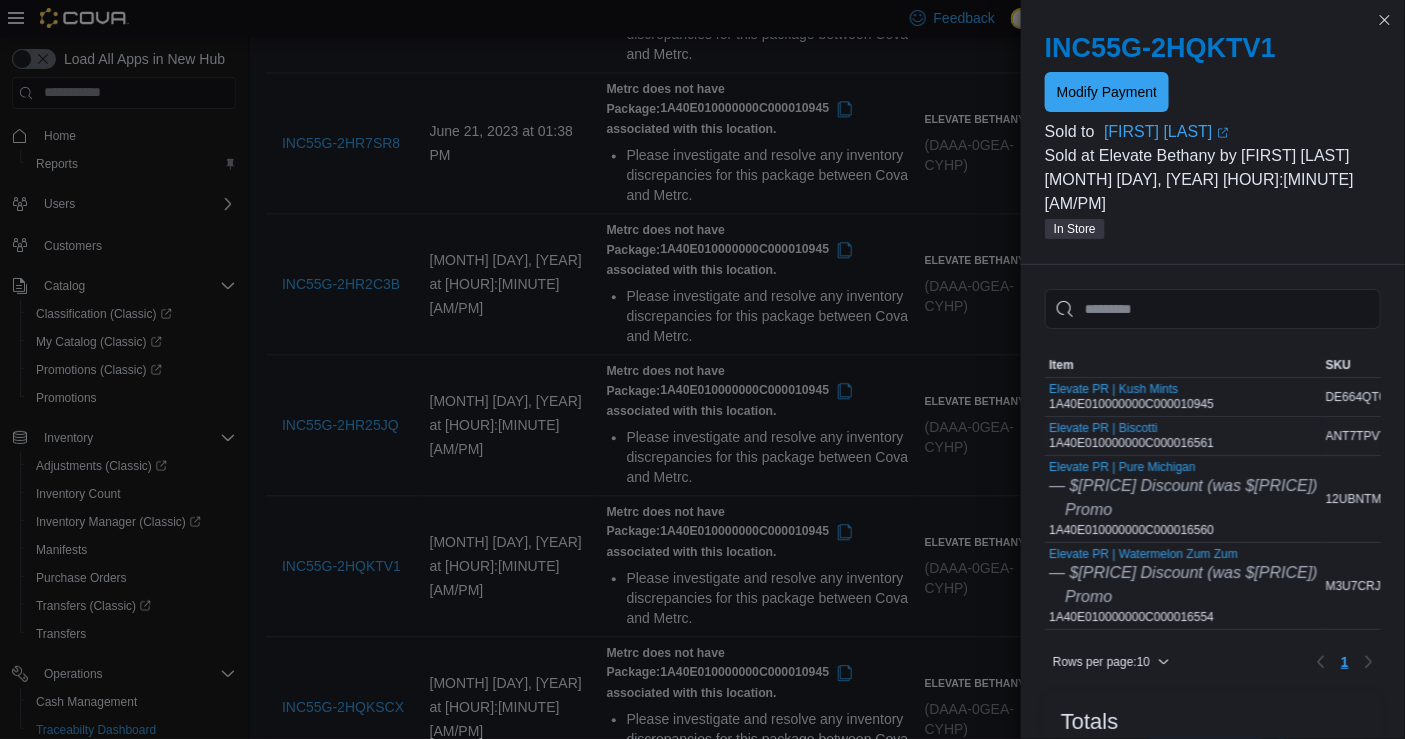 click on "Elevate PR | Biscotti 1A40E010000000C000016561" at bounding box center (1131, 436) 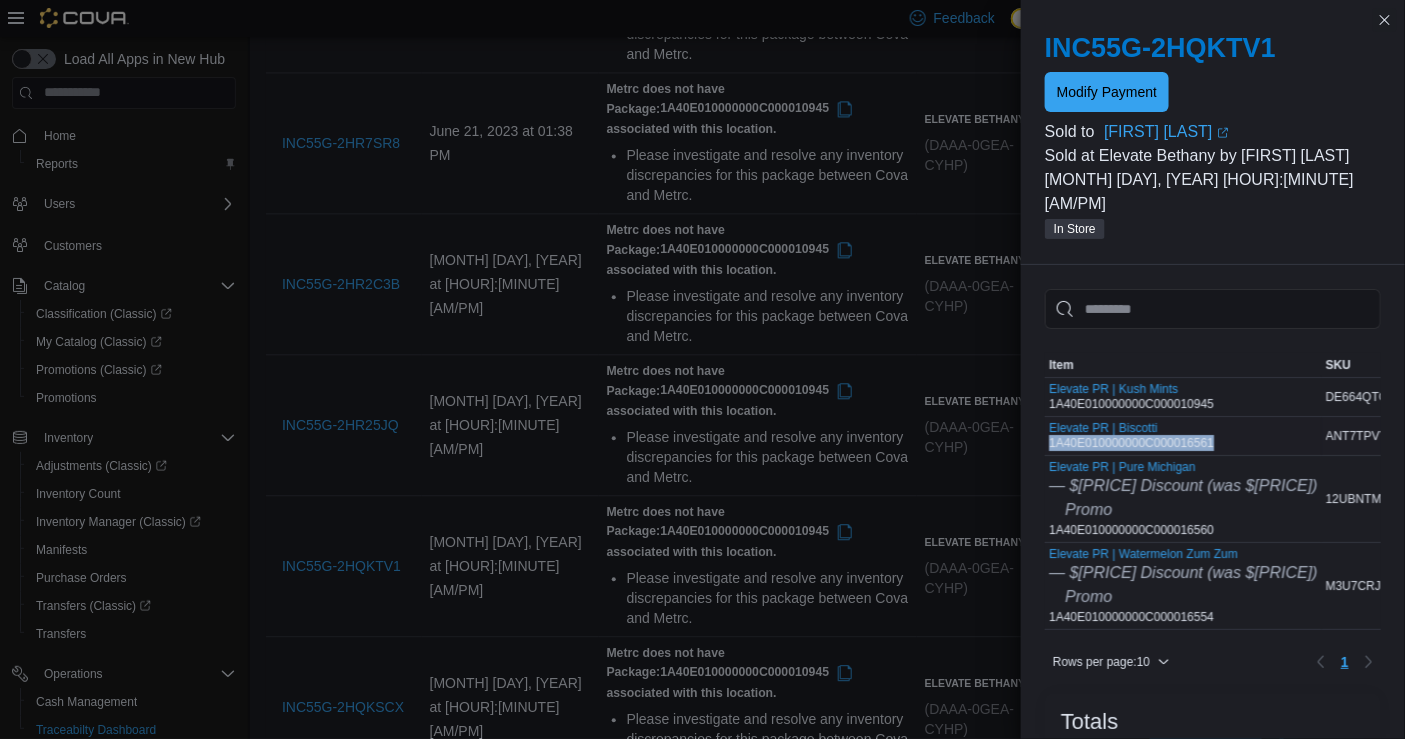 copy on "1A40E010000000C000016561" 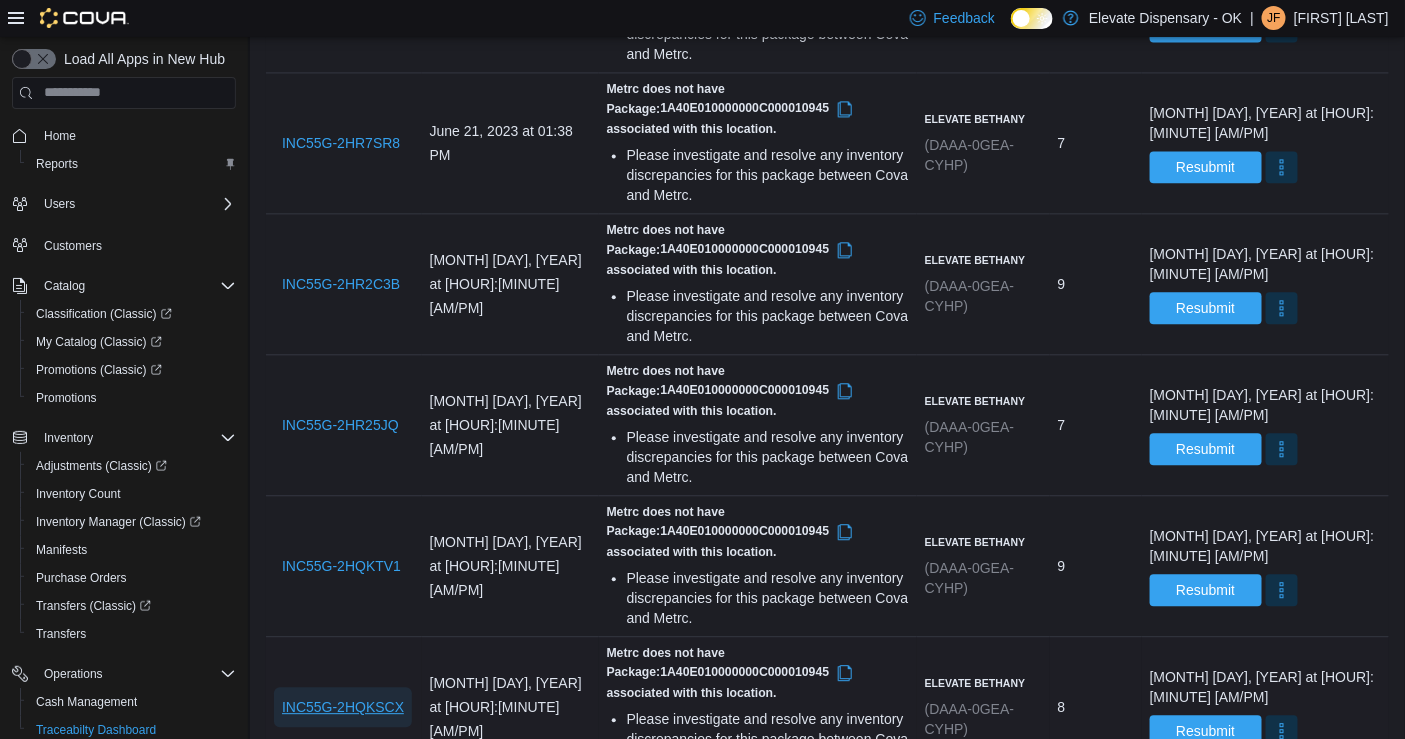 click on "INC55G-2HQKSCX" at bounding box center (343, 707) 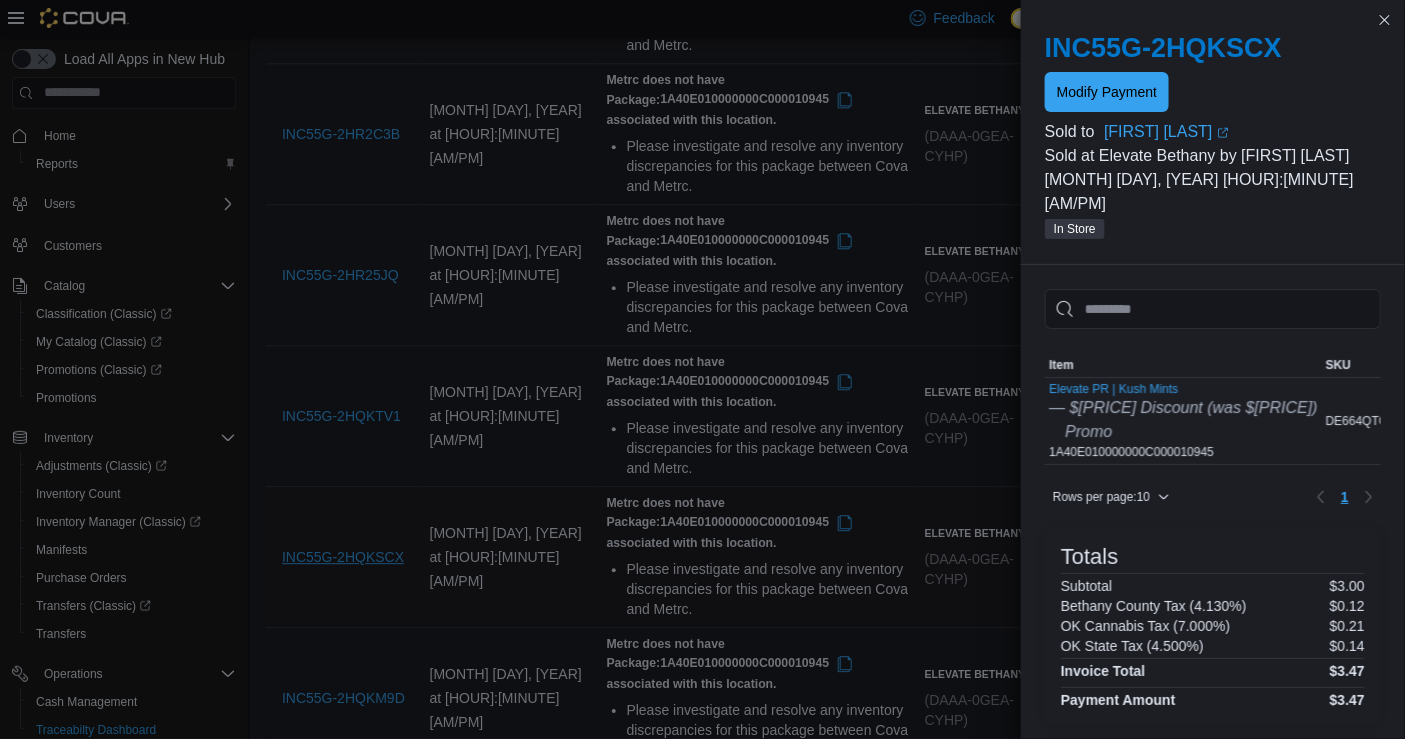 scroll, scrollTop: 1406, scrollLeft: 0, axis: vertical 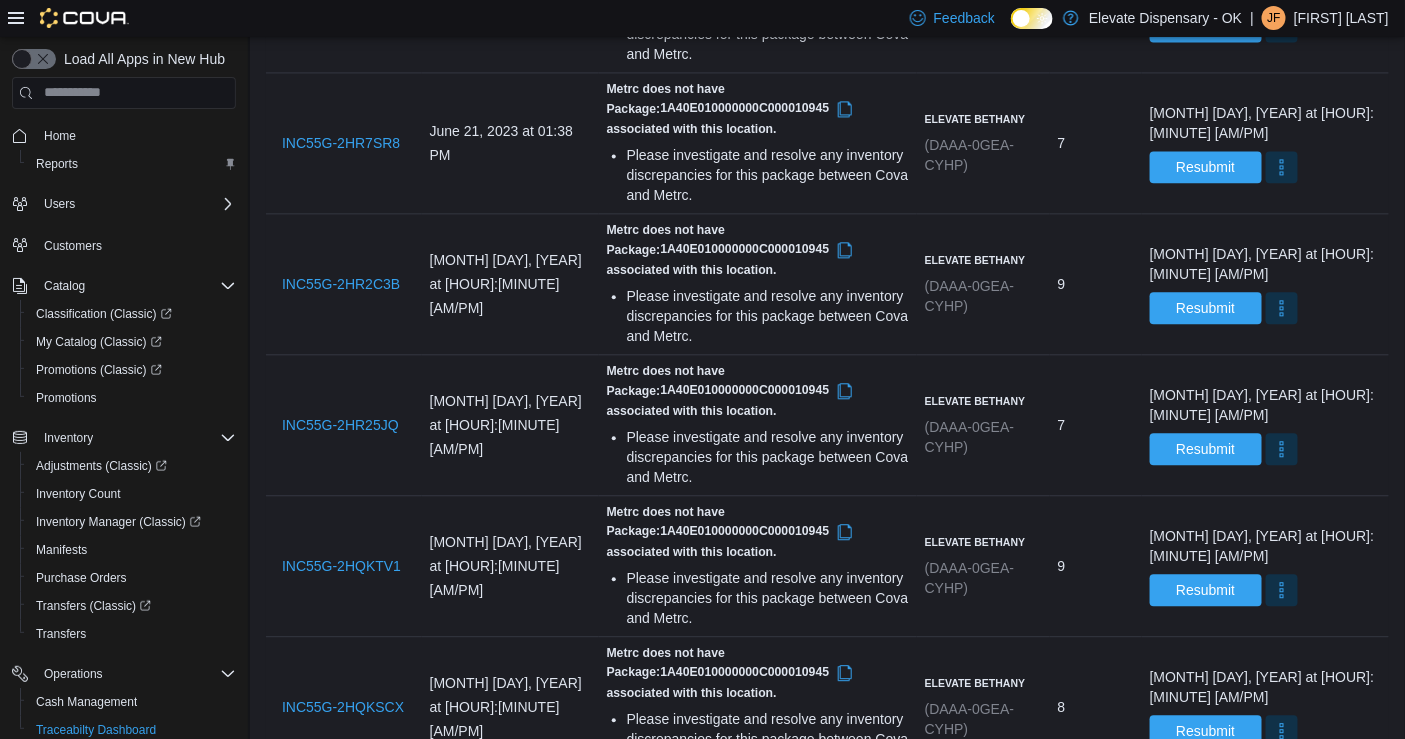 click on "INC55G-2HQKM9D" at bounding box center (343, 848) 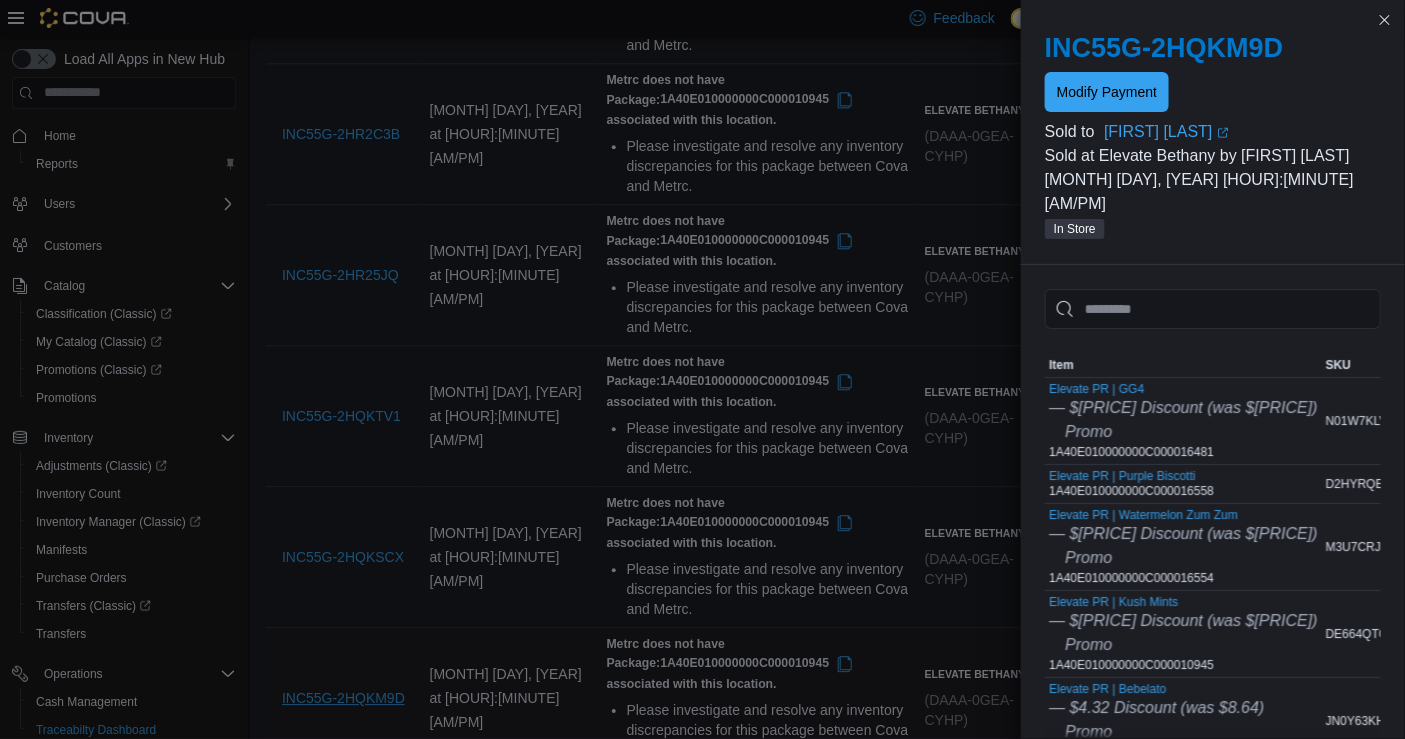 scroll, scrollTop: 1406, scrollLeft: 0, axis: vertical 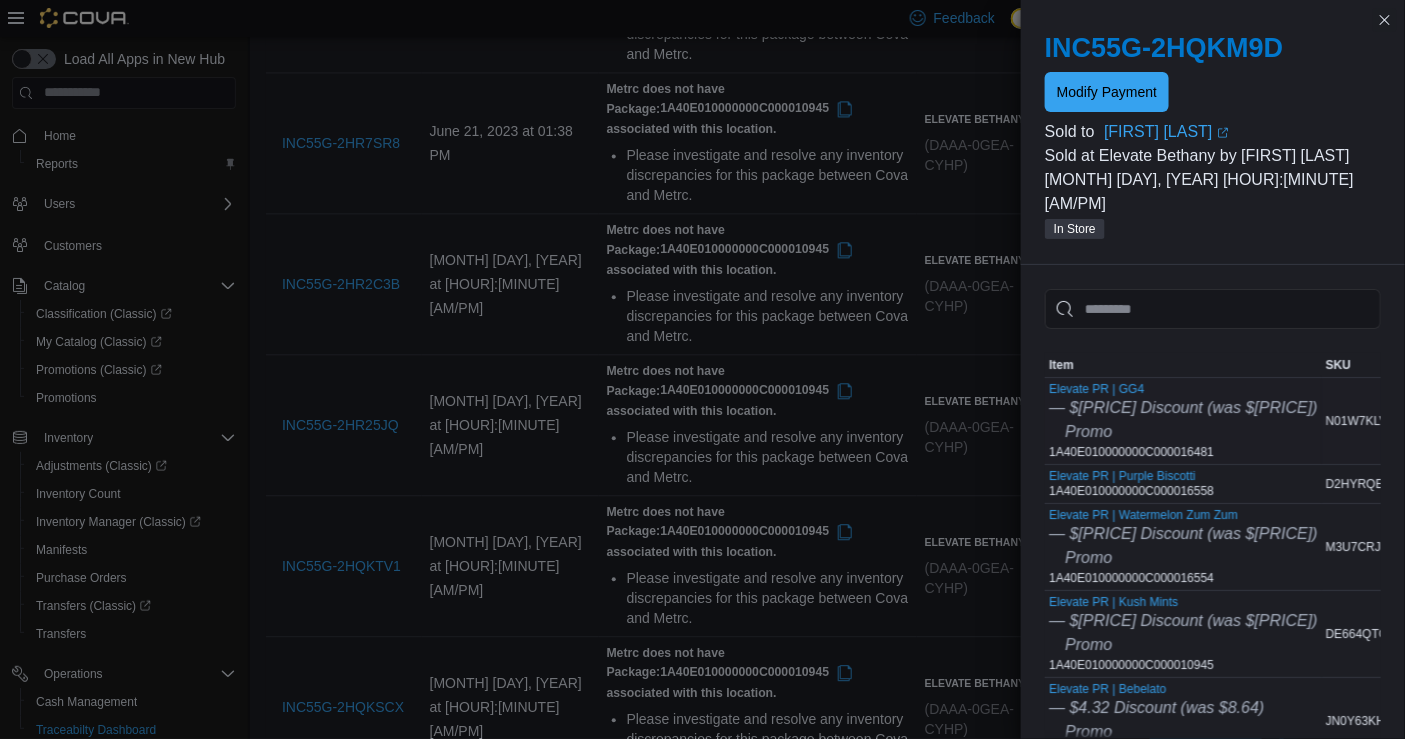 click on "Elevate PR | GG4 — $[PRICE] Discount
(was $[PRICE]) Promo 1A40E010000000C000016481" at bounding box center (1183, 421) 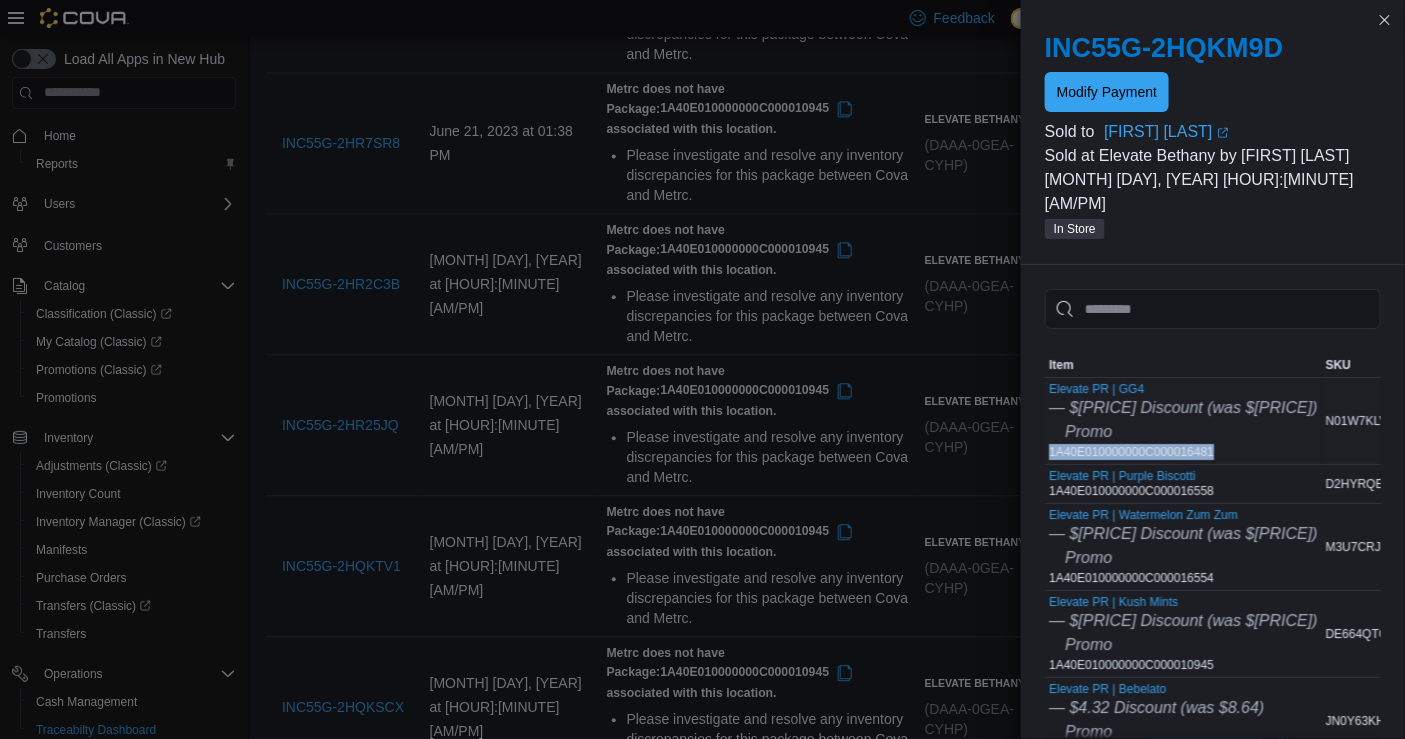 click on "Elevate PR | GG4 — $[PRICE] Discount
(was $[PRICE]) Promo 1A40E010000000C000016481" at bounding box center [1183, 421] 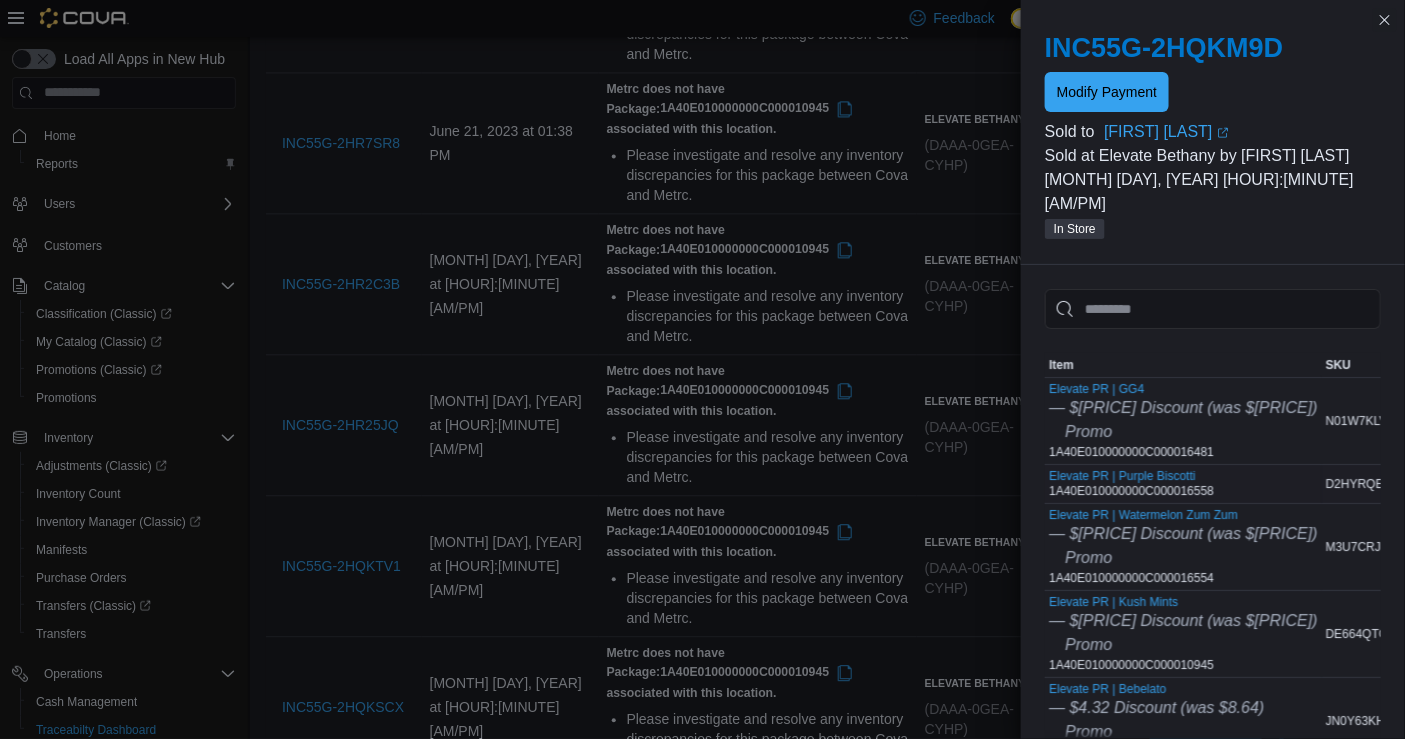 click on "Elevate PR | Purple Biscotti 1A40E010000000C000016558" at bounding box center (1131, 484) 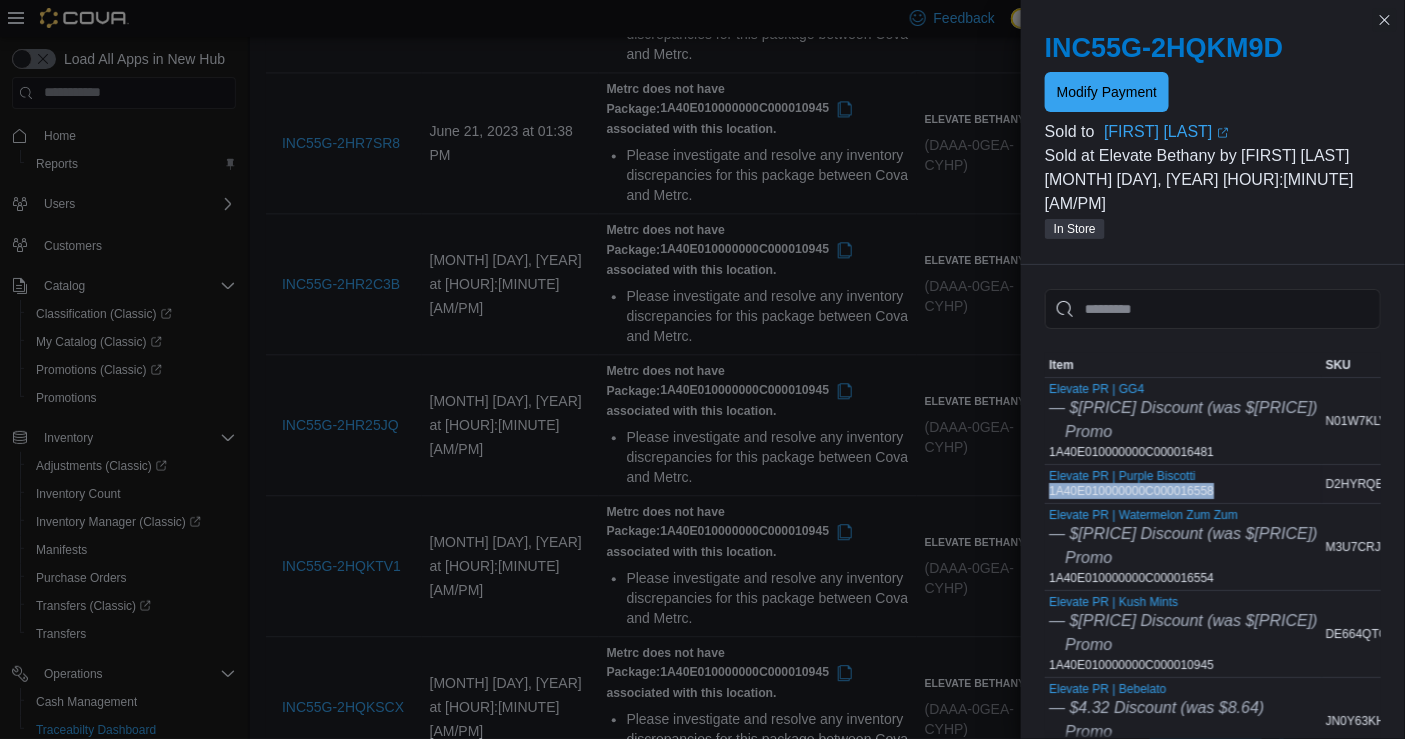 click on "Elevate PR | Purple Biscotti 1A40E010000000C000016558" at bounding box center [1131, 484] 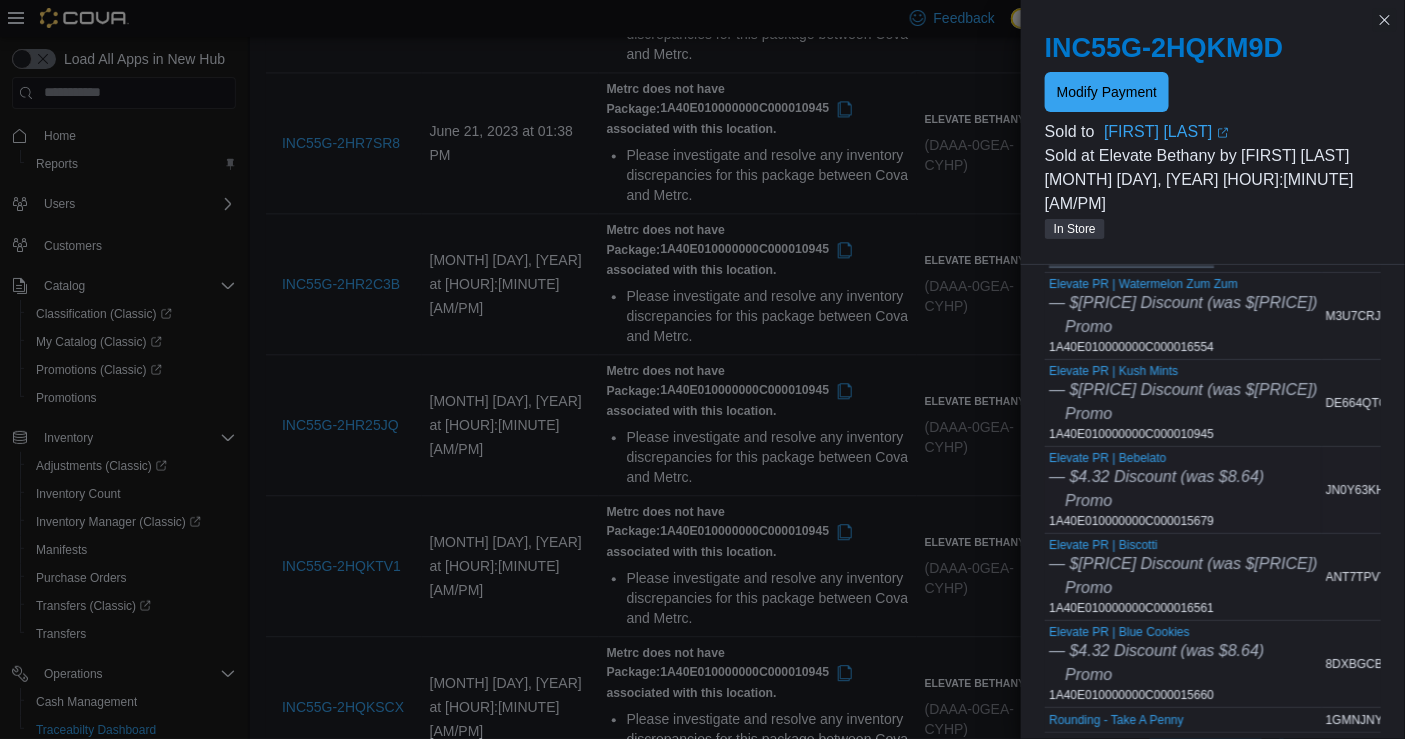 scroll, scrollTop: 226, scrollLeft: 0, axis: vertical 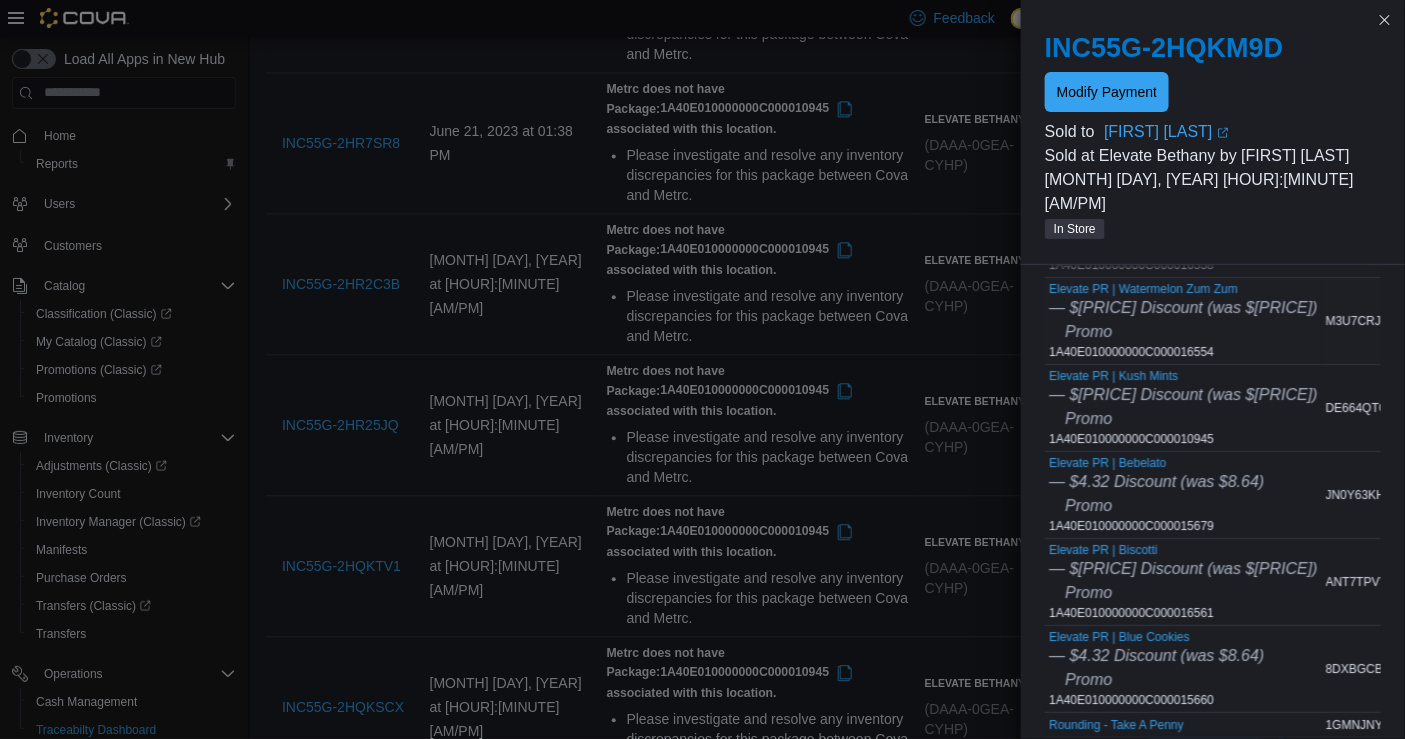 click on "Elevate PR | Watermelon Zum Zum — $[PRICE] Discount
(was $[PRICE]) Promo 1A40E010000000C000016554" at bounding box center (1183, 321) 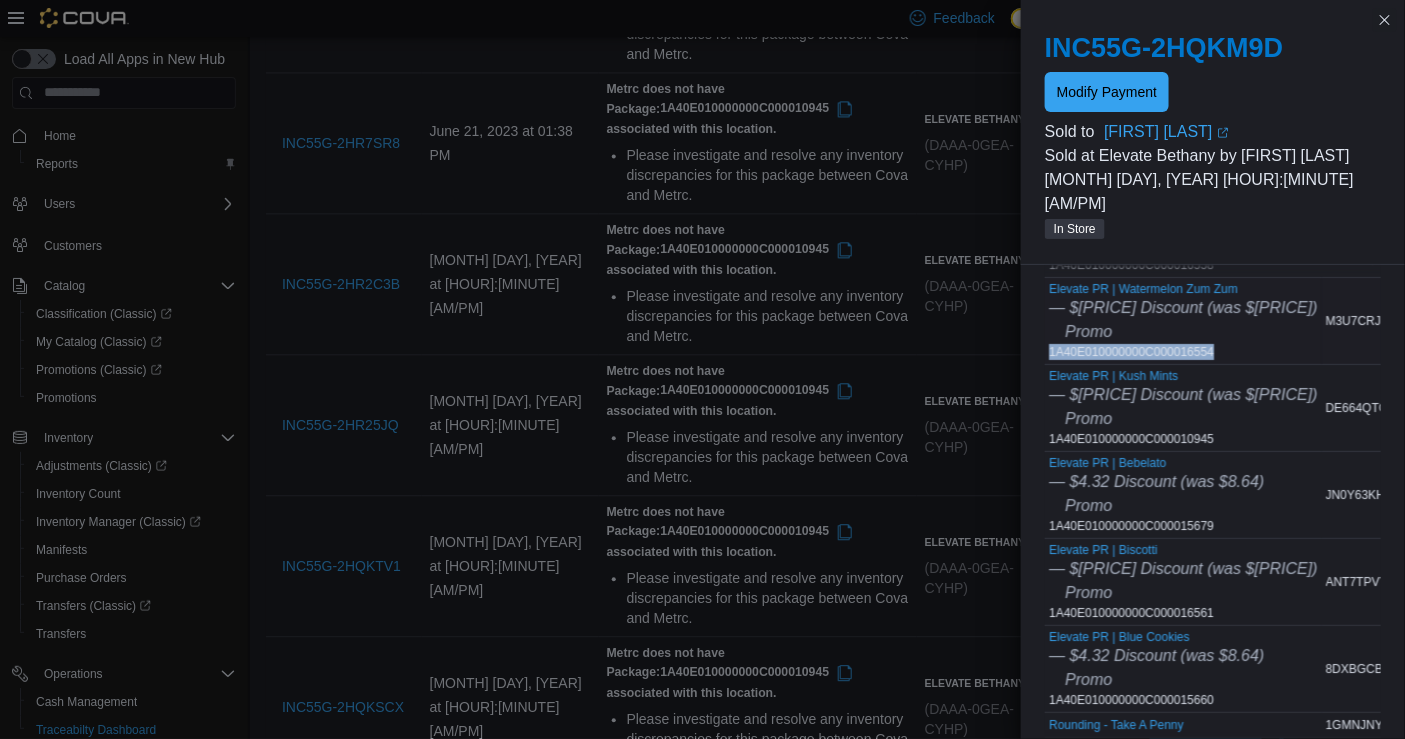 click on "Elevate PR | Watermelon Zum Zum — $[PRICE] Discount
(was $[PRICE]) Promo 1A40E010000000C000016554" at bounding box center (1183, 321) 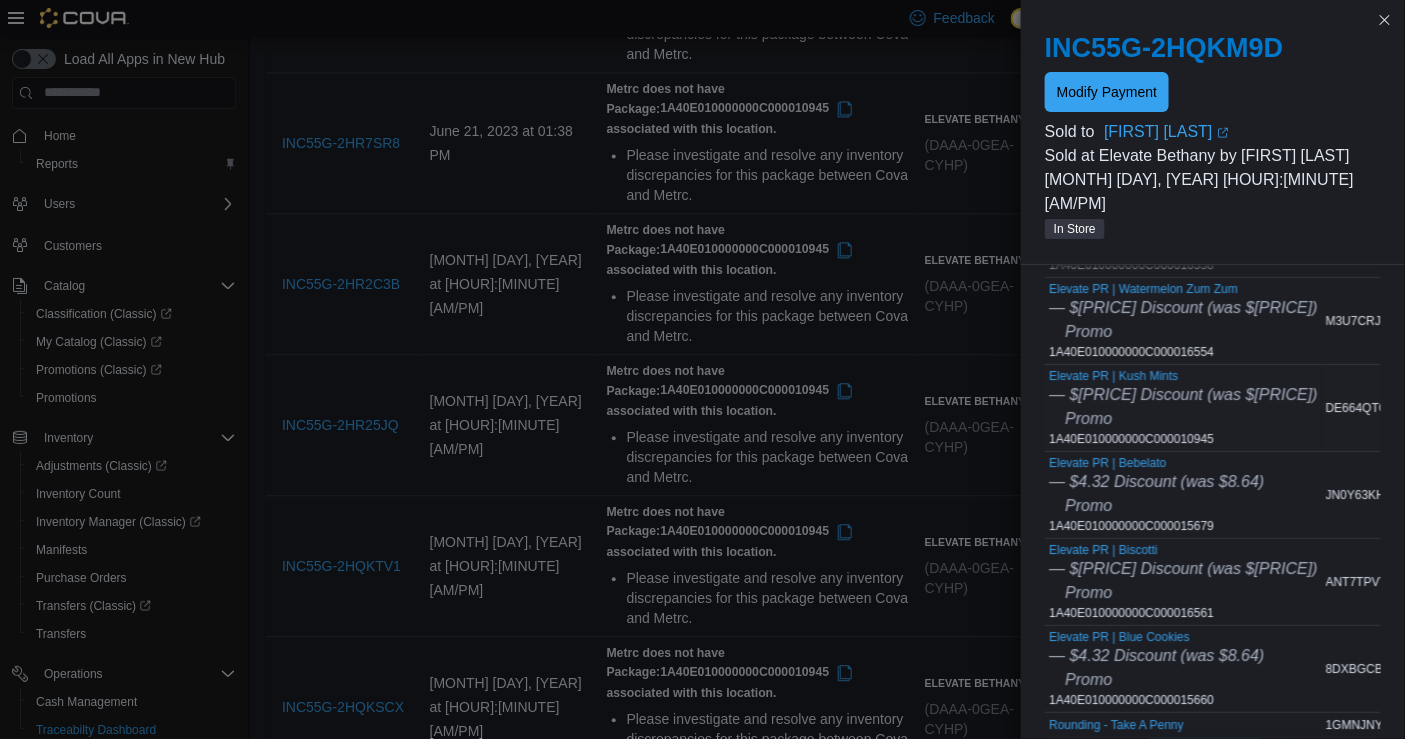 click on "Elevate PR | Kush Mints — $[PRICE] Discount
(was $[PRICE]) Promo 1A40E010000000C000010945" at bounding box center [1183, 408] 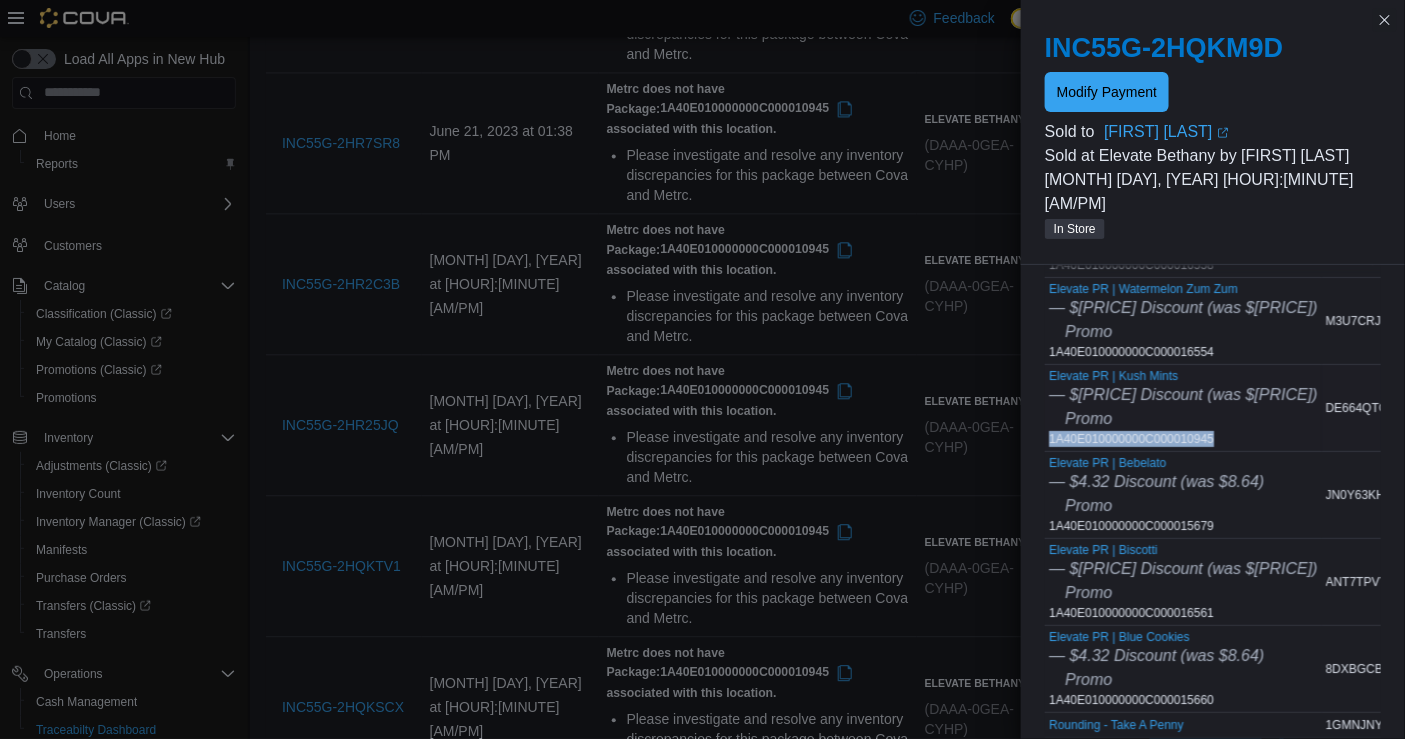 click on "Elevate PR | Kush Mints — $[PRICE] Discount
(was $[PRICE]) Promo 1A40E010000000C000010945" at bounding box center [1183, 408] 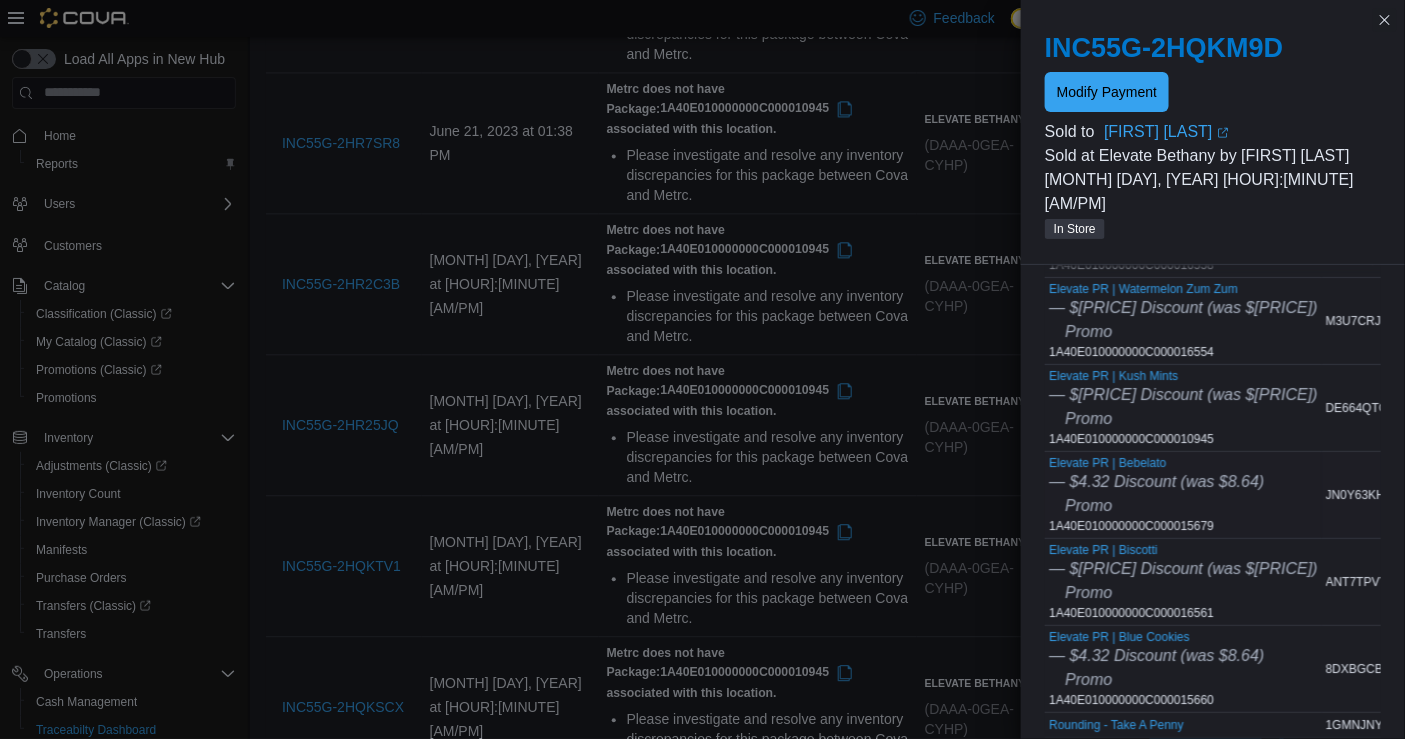 click on "Elevate PR | Bebelato — $[PRICE] Discount
(was $[PRICE]) Promo 1A40E010000000C000015679" at bounding box center [1156, 495] 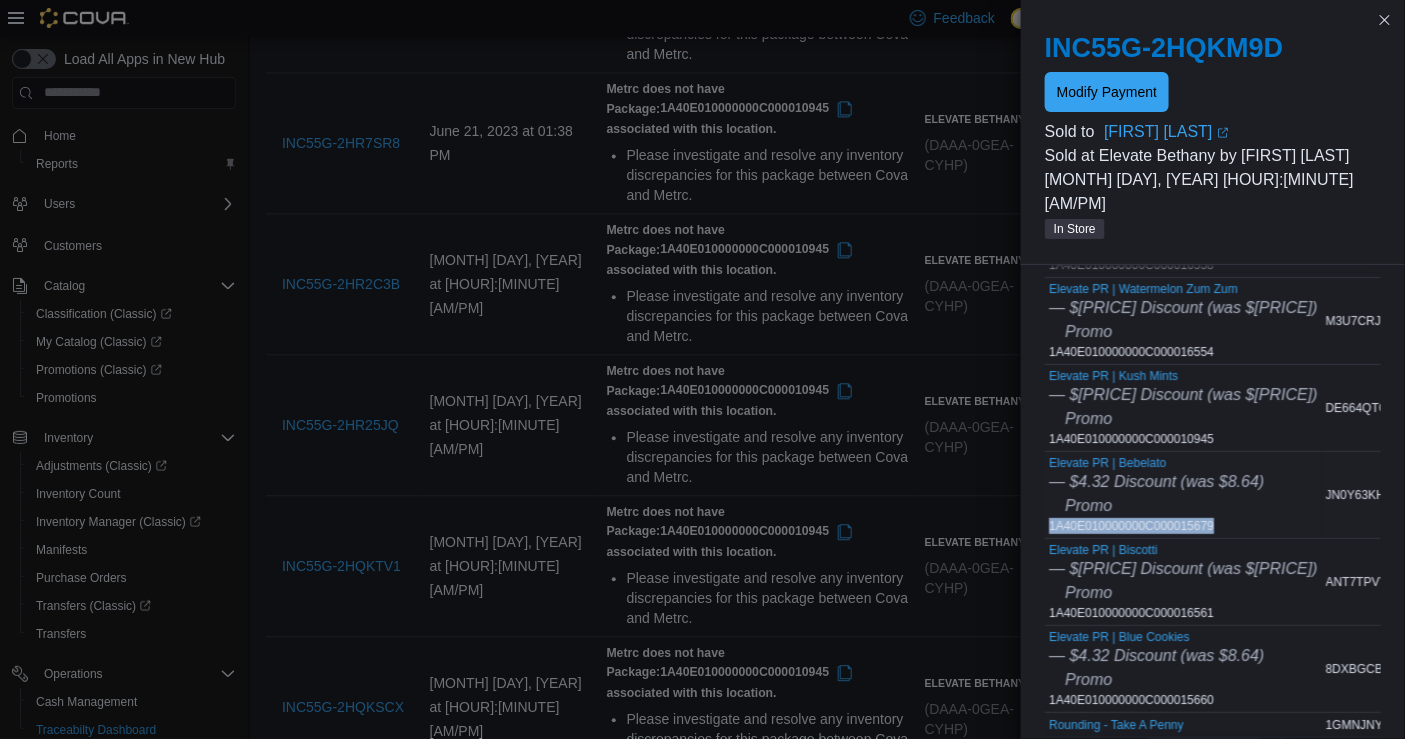click on "Elevate PR | Bebelato — $[PRICE] Discount
(was $[PRICE]) Promo 1A40E010000000C000015679" at bounding box center (1156, 495) 